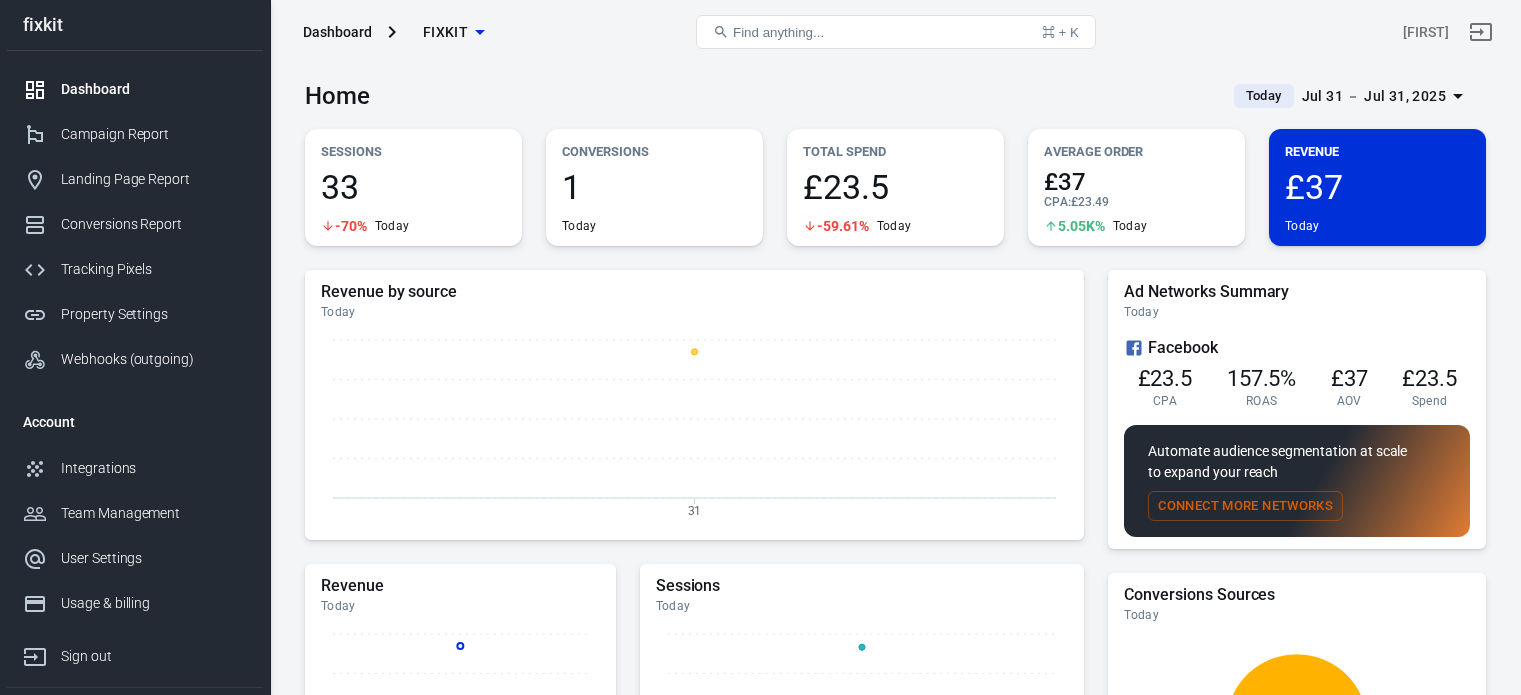 scroll, scrollTop: 0, scrollLeft: 0, axis: both 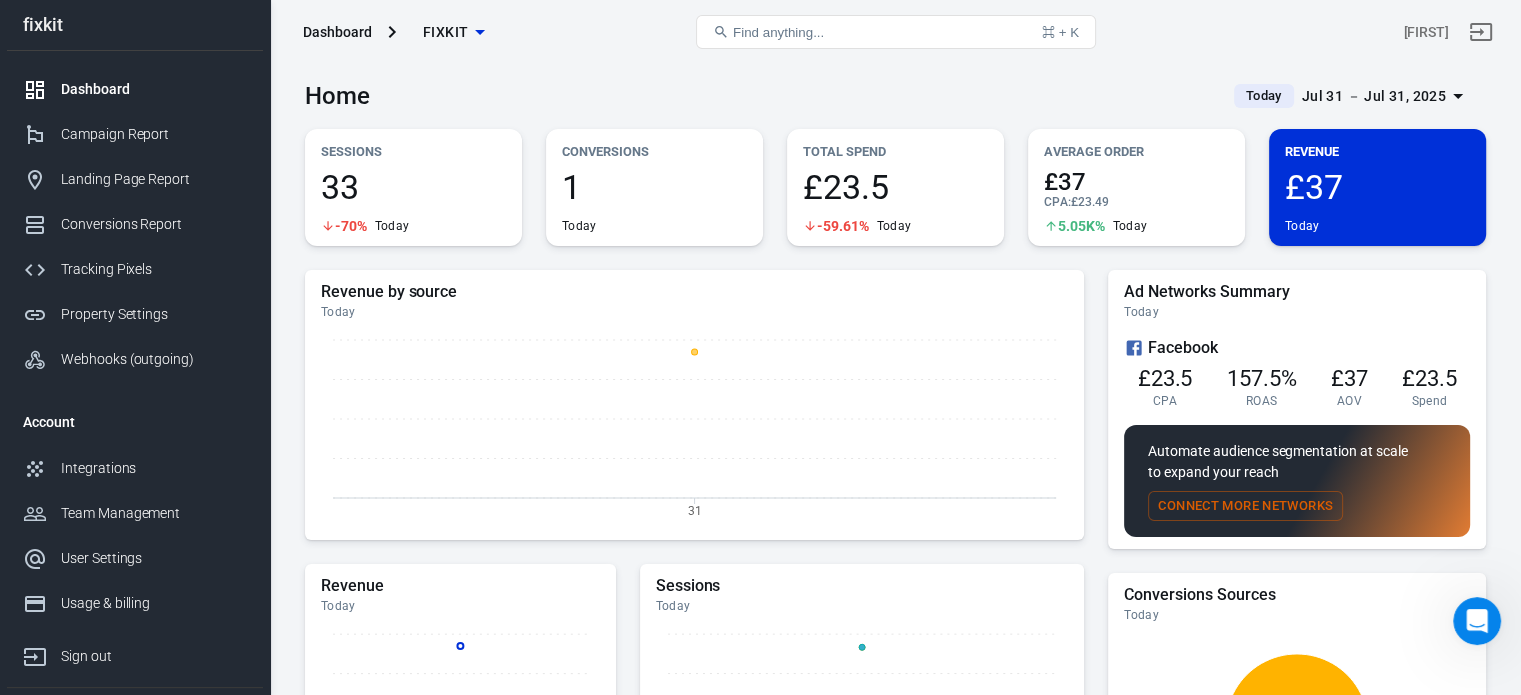 click on "Jul 31 － Jul 31, 2025" at bounding box center [1374, 96] 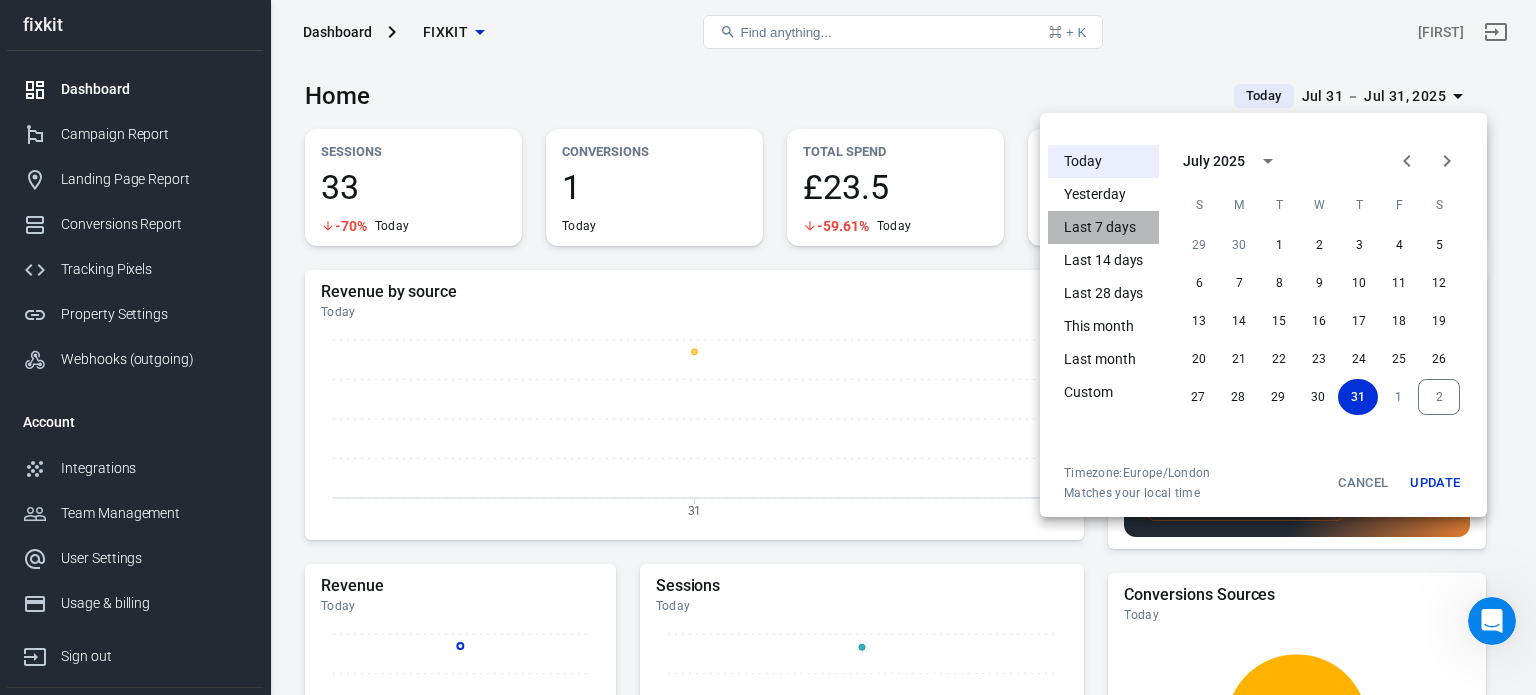 click on "Last 7 days" at bounding box center (1103, 227) 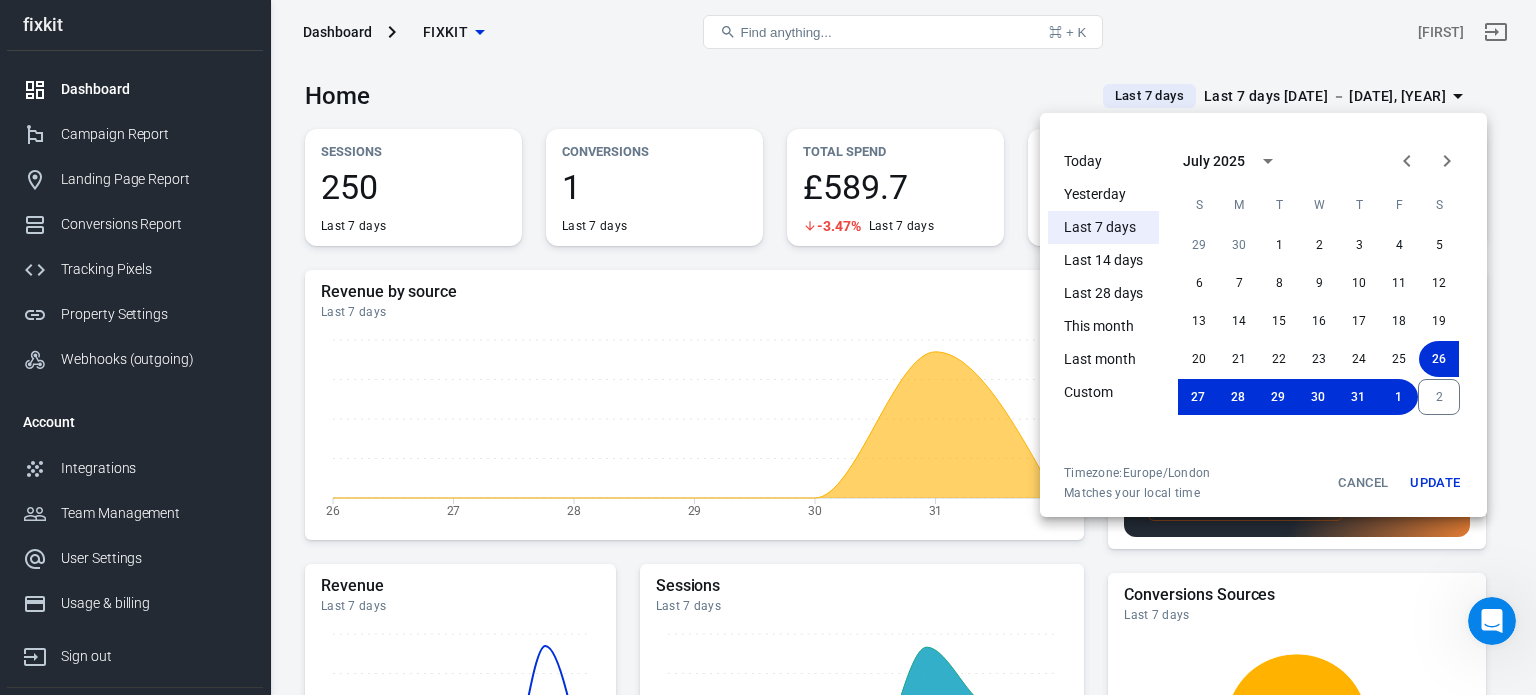 click at bounding box center (768, 347) 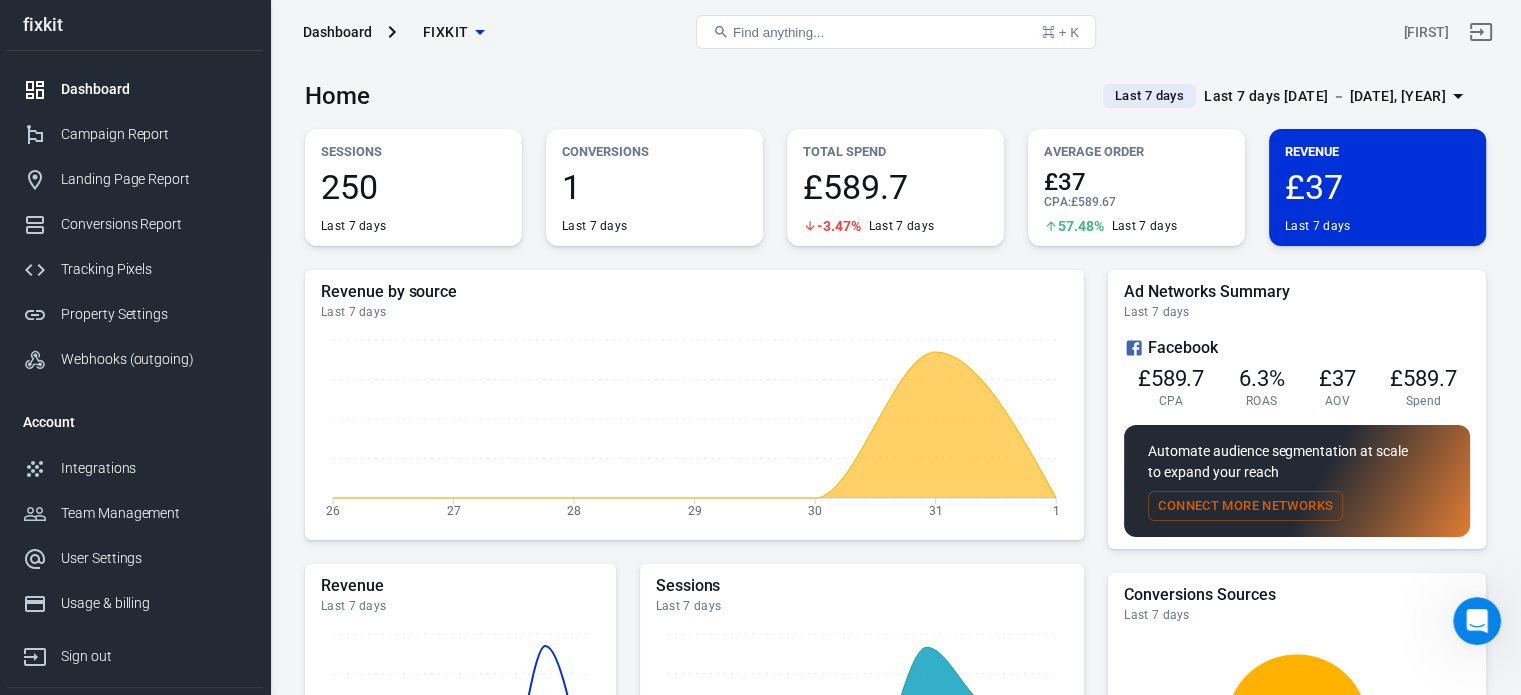 click on "Last 7 days [DATE] － [DATE], [YEAR]" at bounding box center (1325, 96) 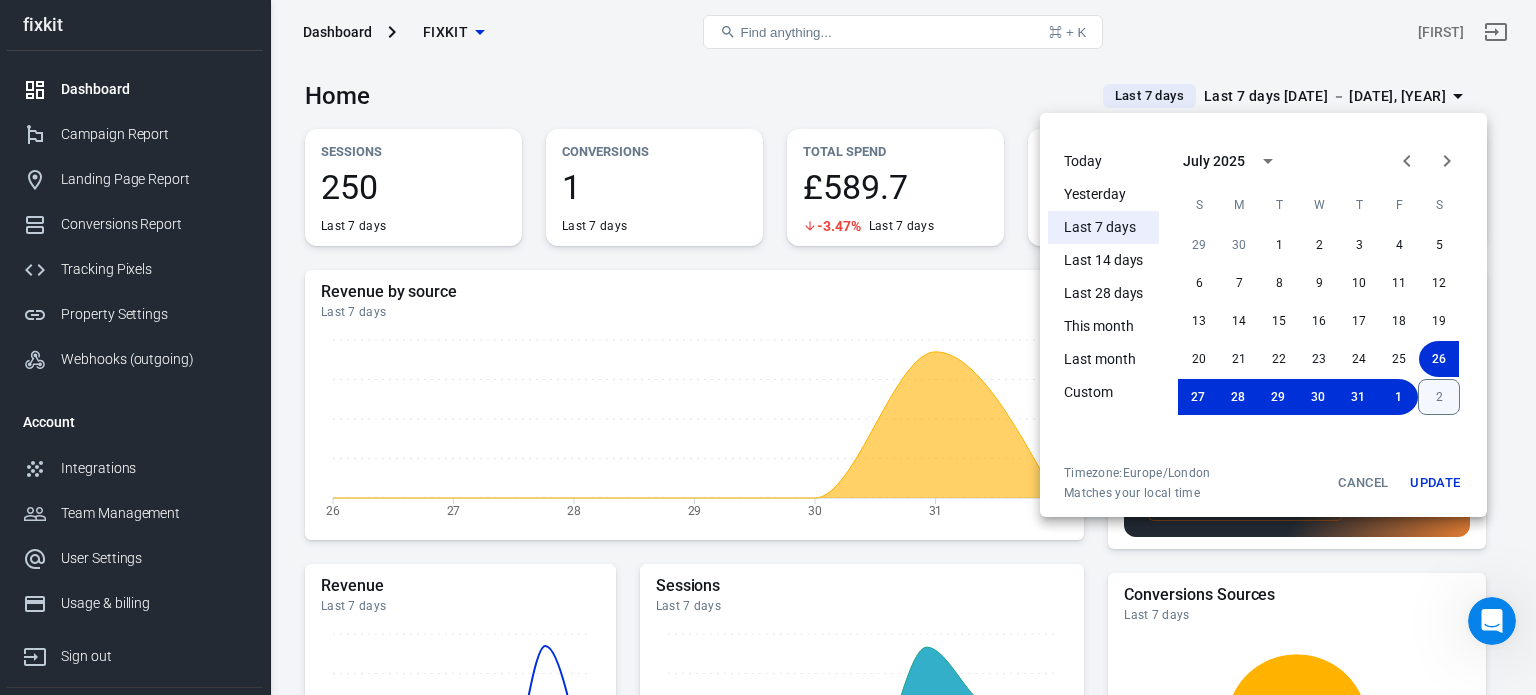 click on "2" at bounding box center [1439, 397] 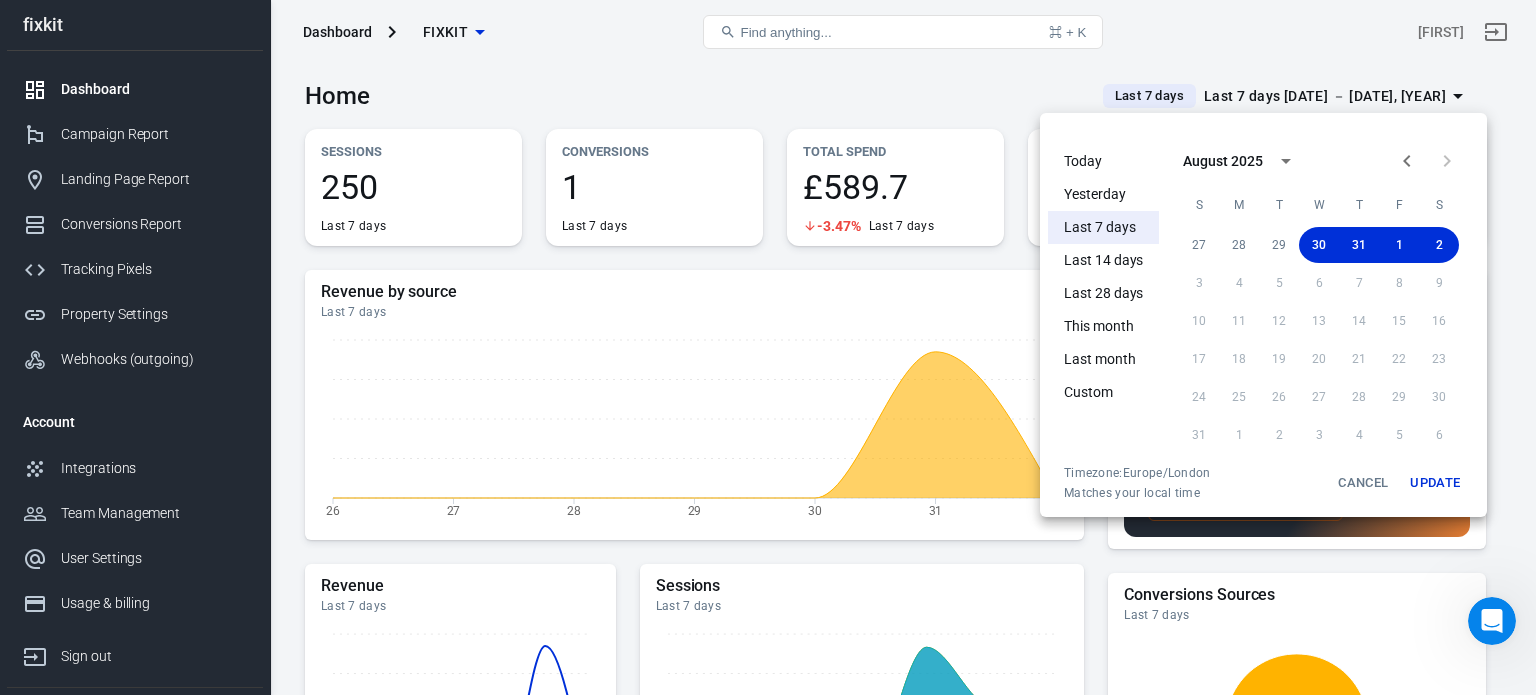 click on "Update" at bounding box center (1435, 483) 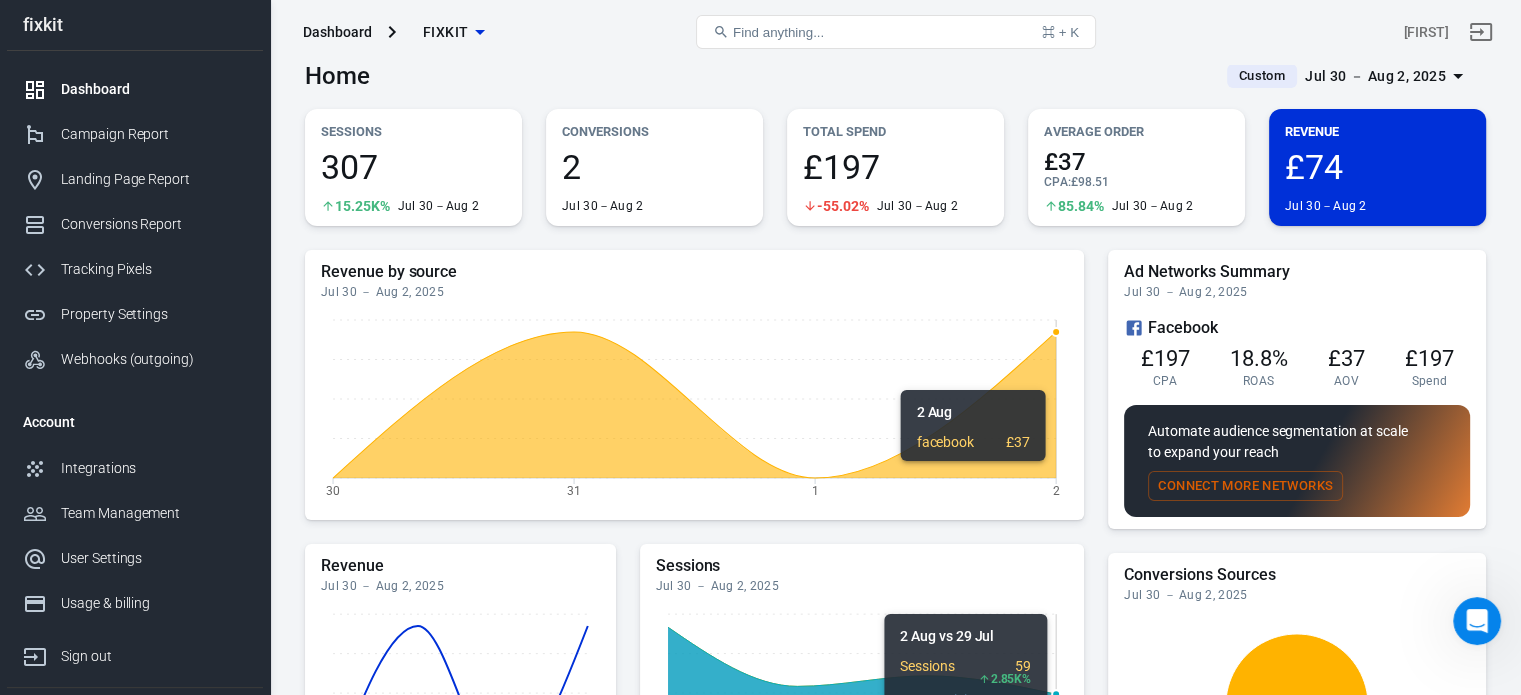 scroll, scrollTop: 0, scrollLeft: 0, axis: both 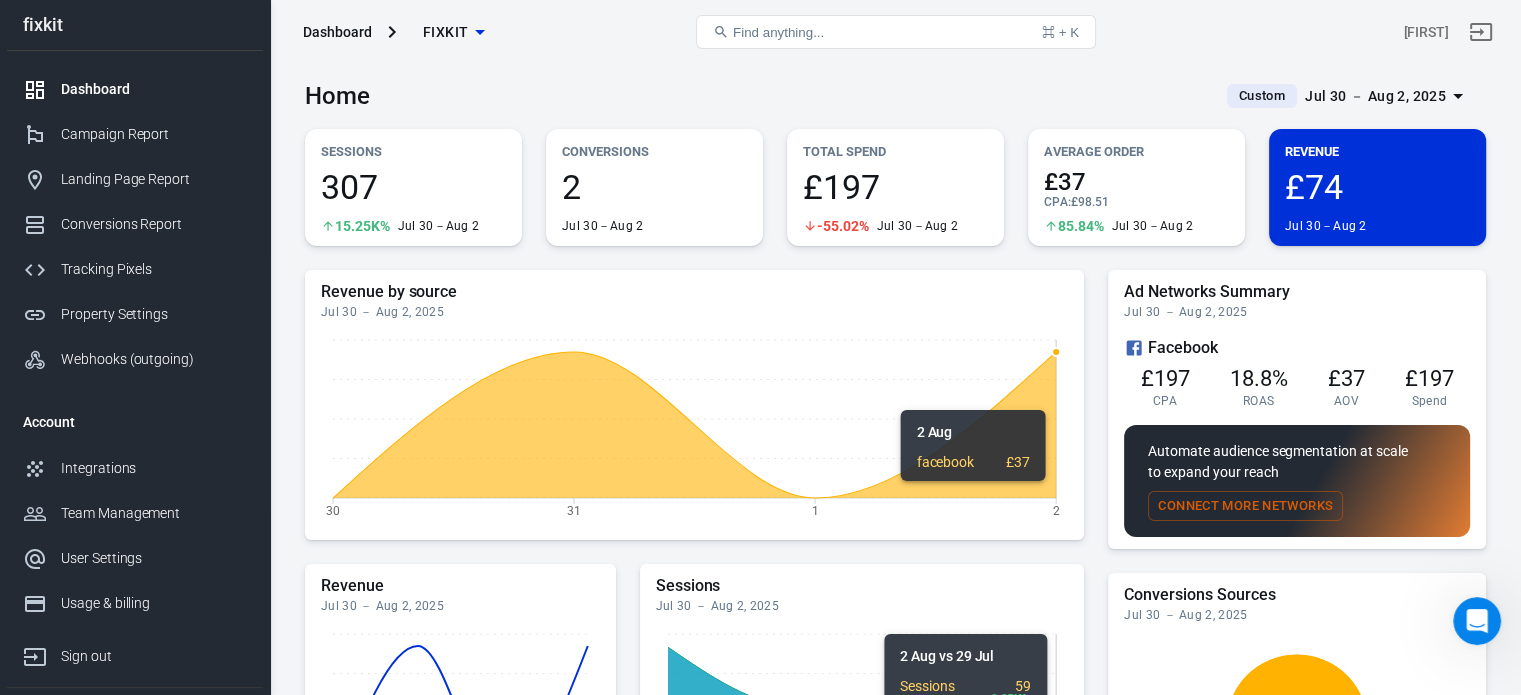 click on "Jul 30 － Aug 2, 2025" at bounding box center (1375, 96) 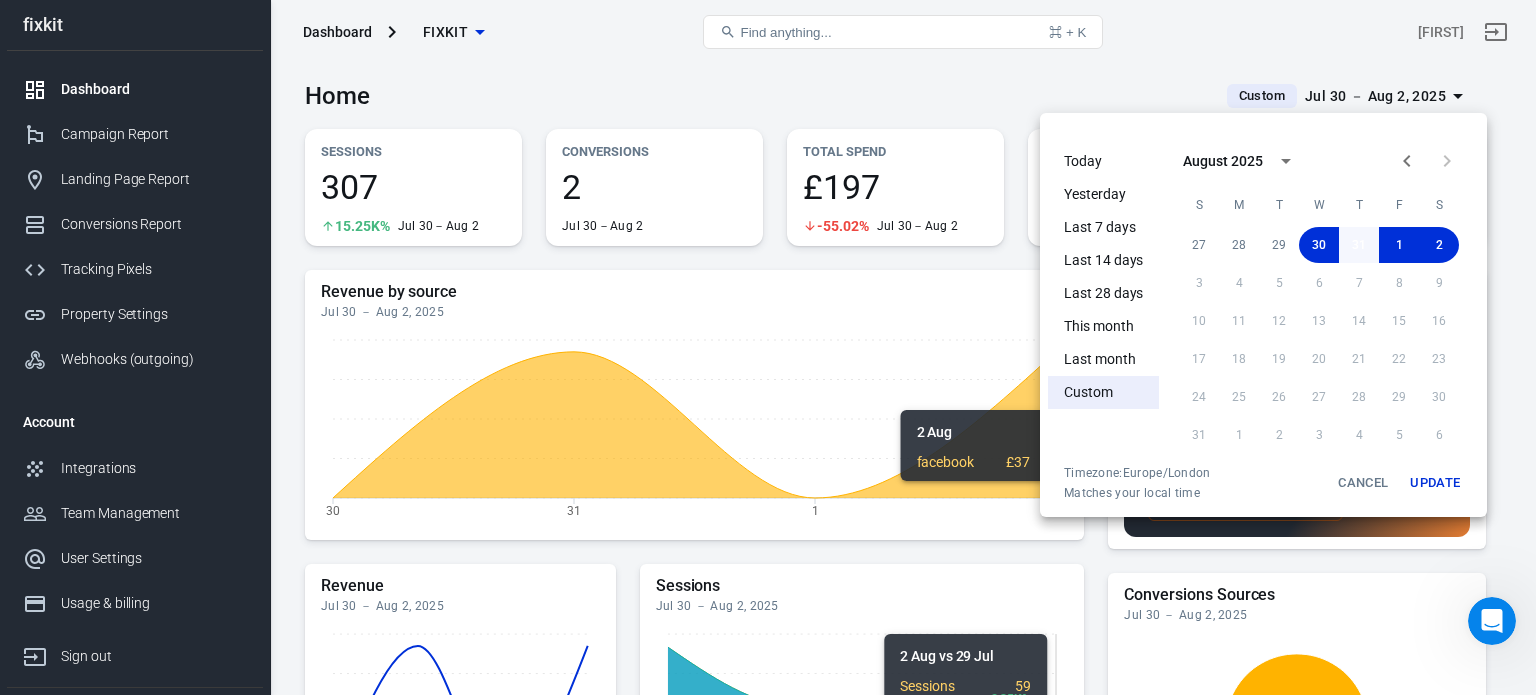 click on "31" at bounding box center [1359, 245] 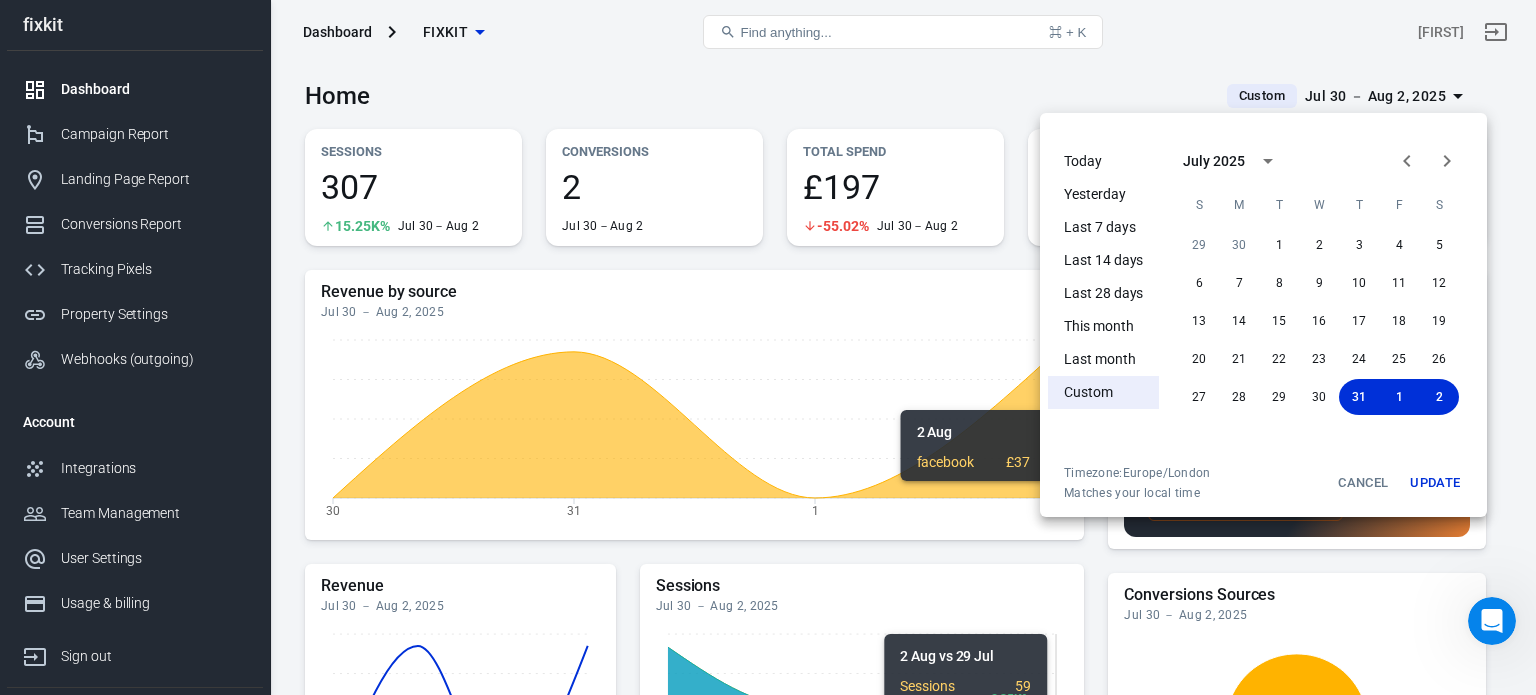 click on "Update" at bounding box center [1435, 483] 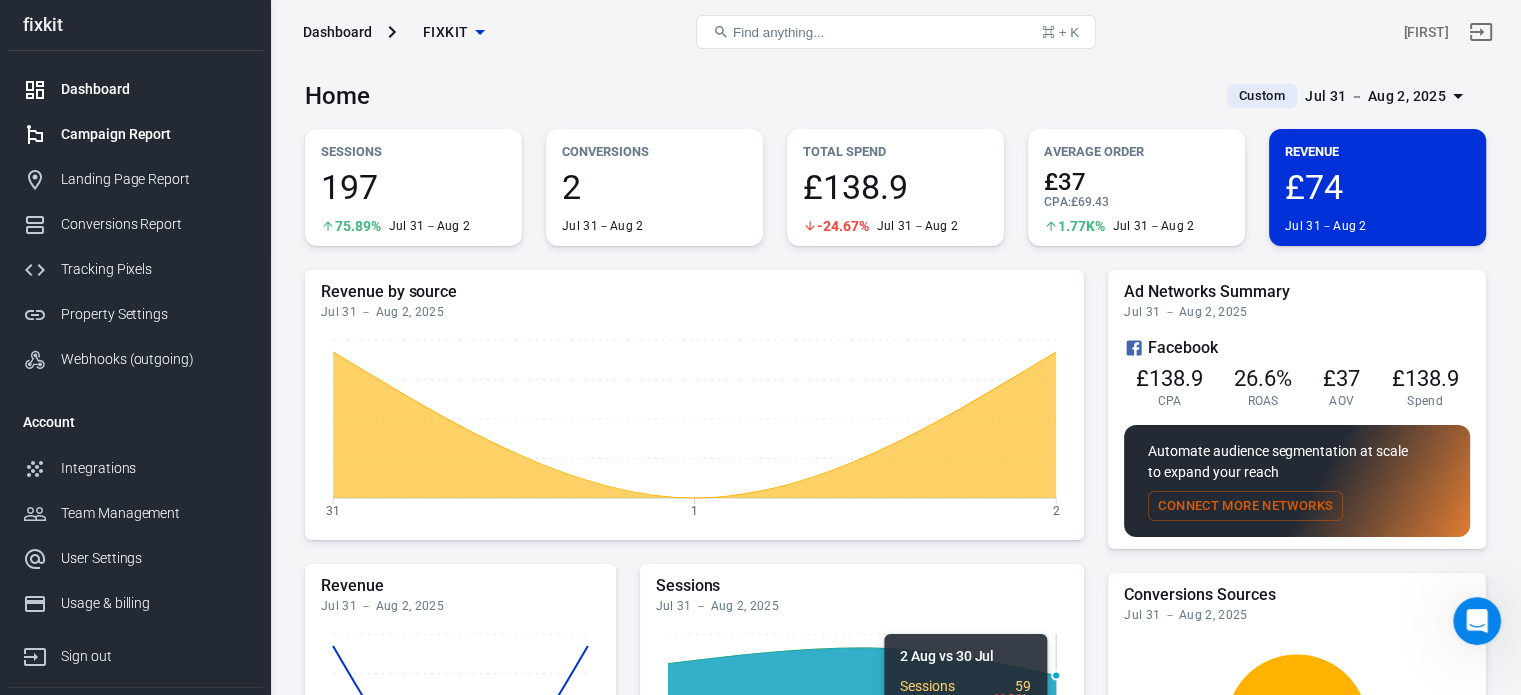 click on "Campaign Report" at bounding box center [154, 134] 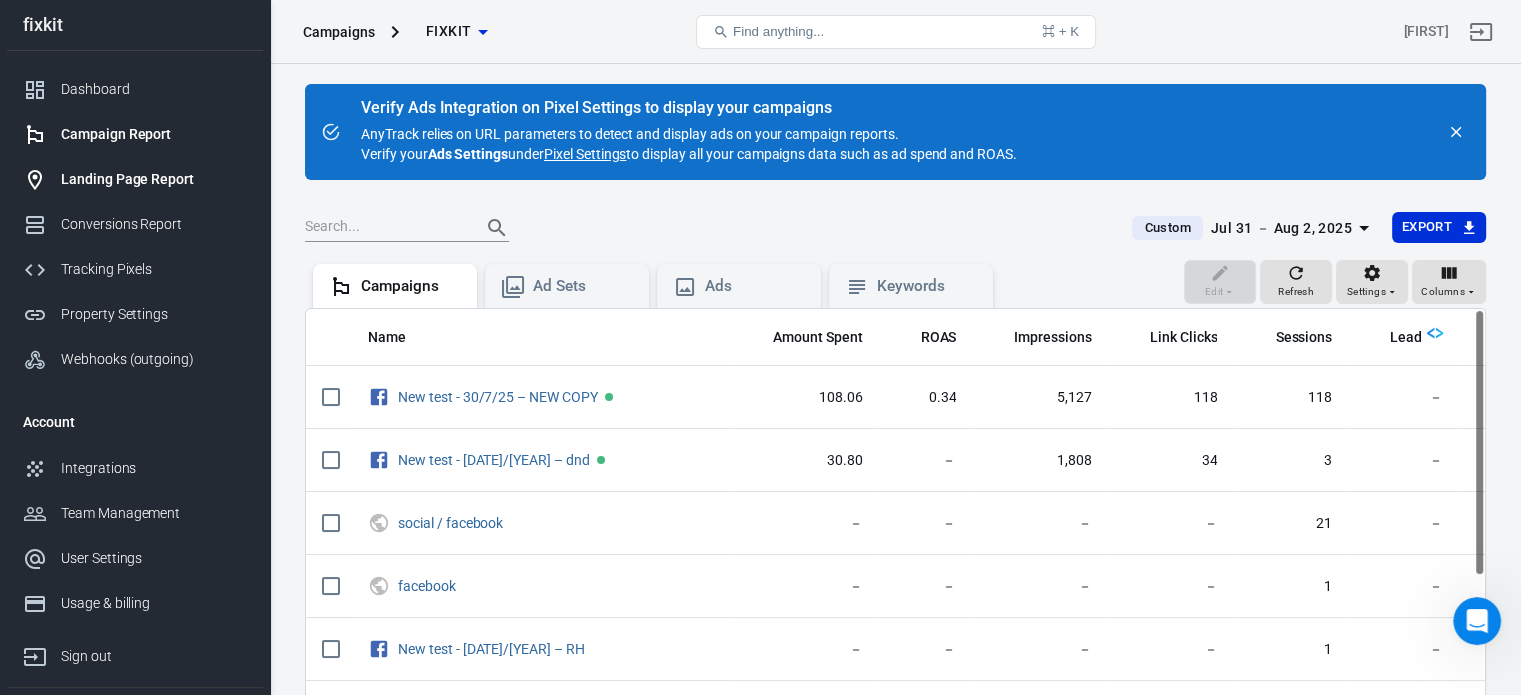 click on "Landing Page Report" at bounding box center [154, 179] 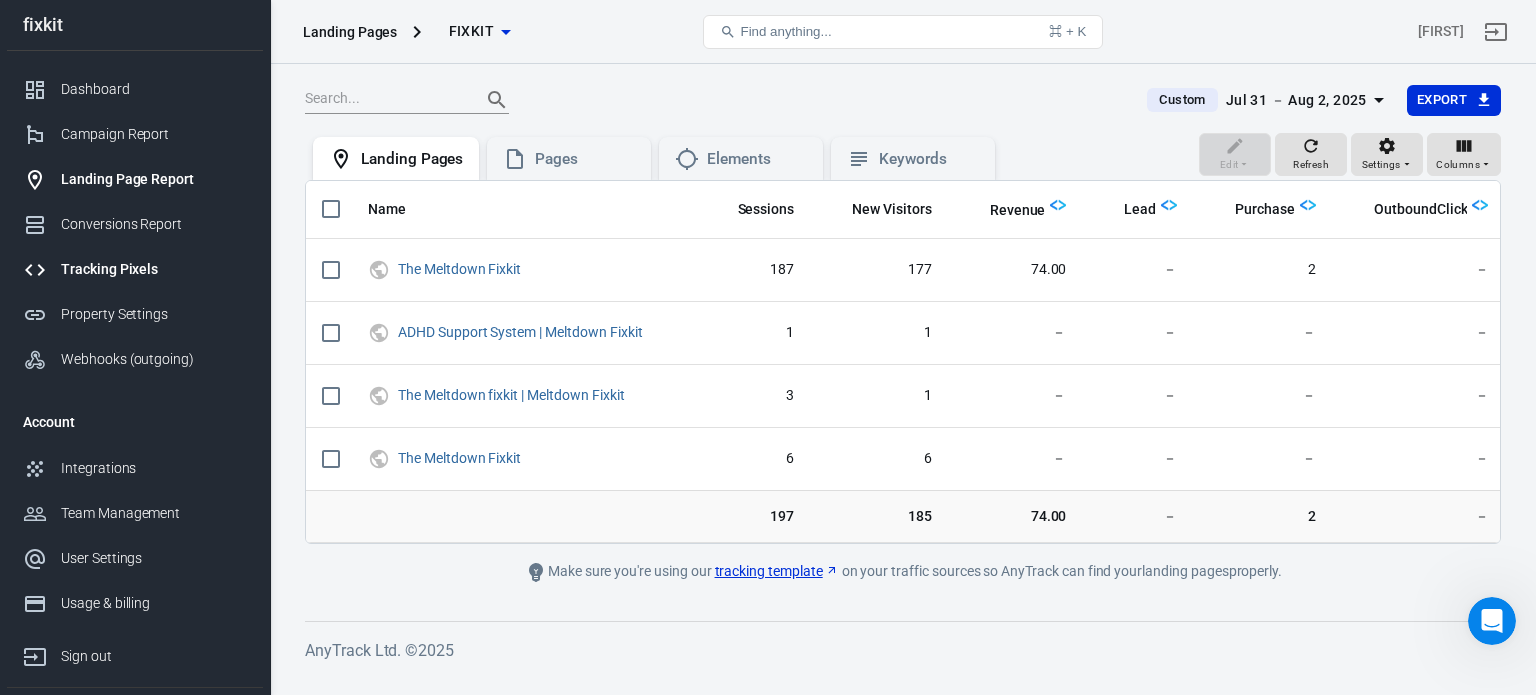 click on "Tracking Pixels" at bounding box center (154, 269) 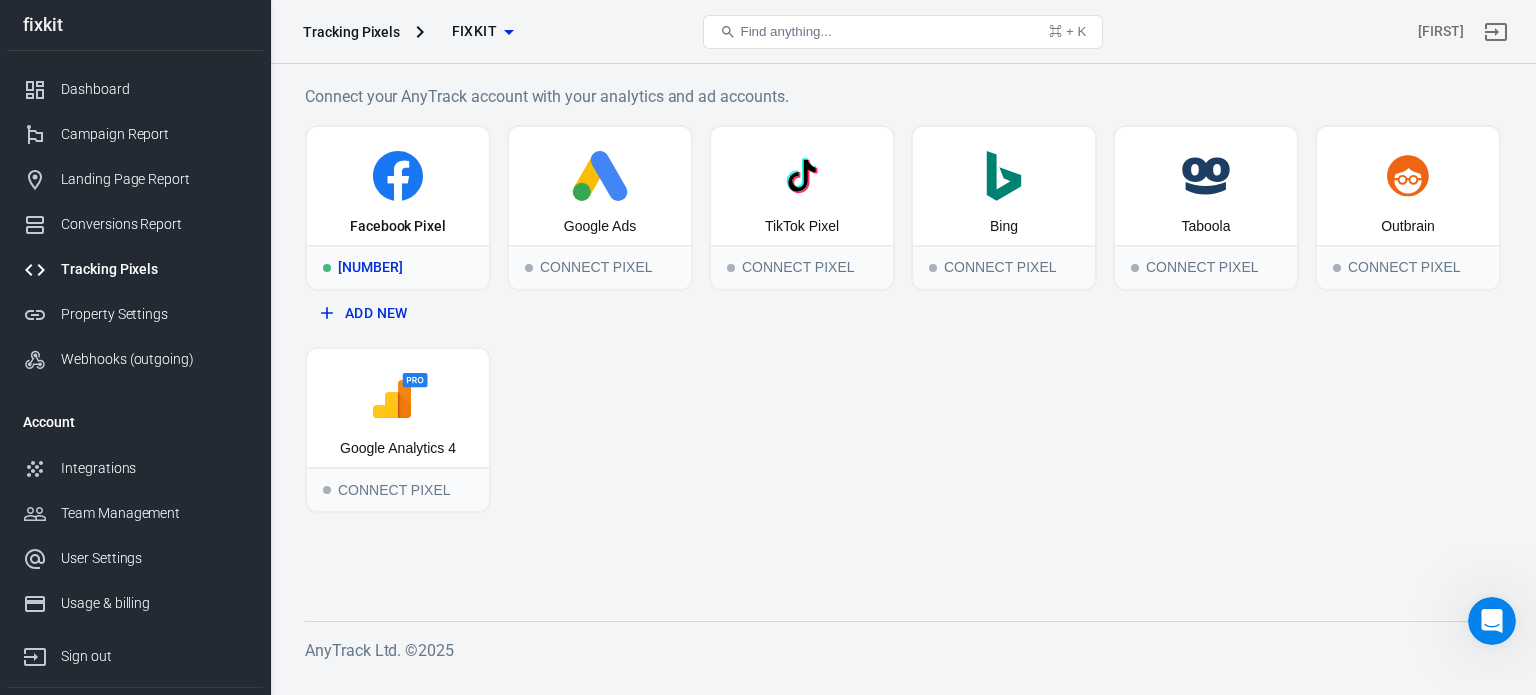 click 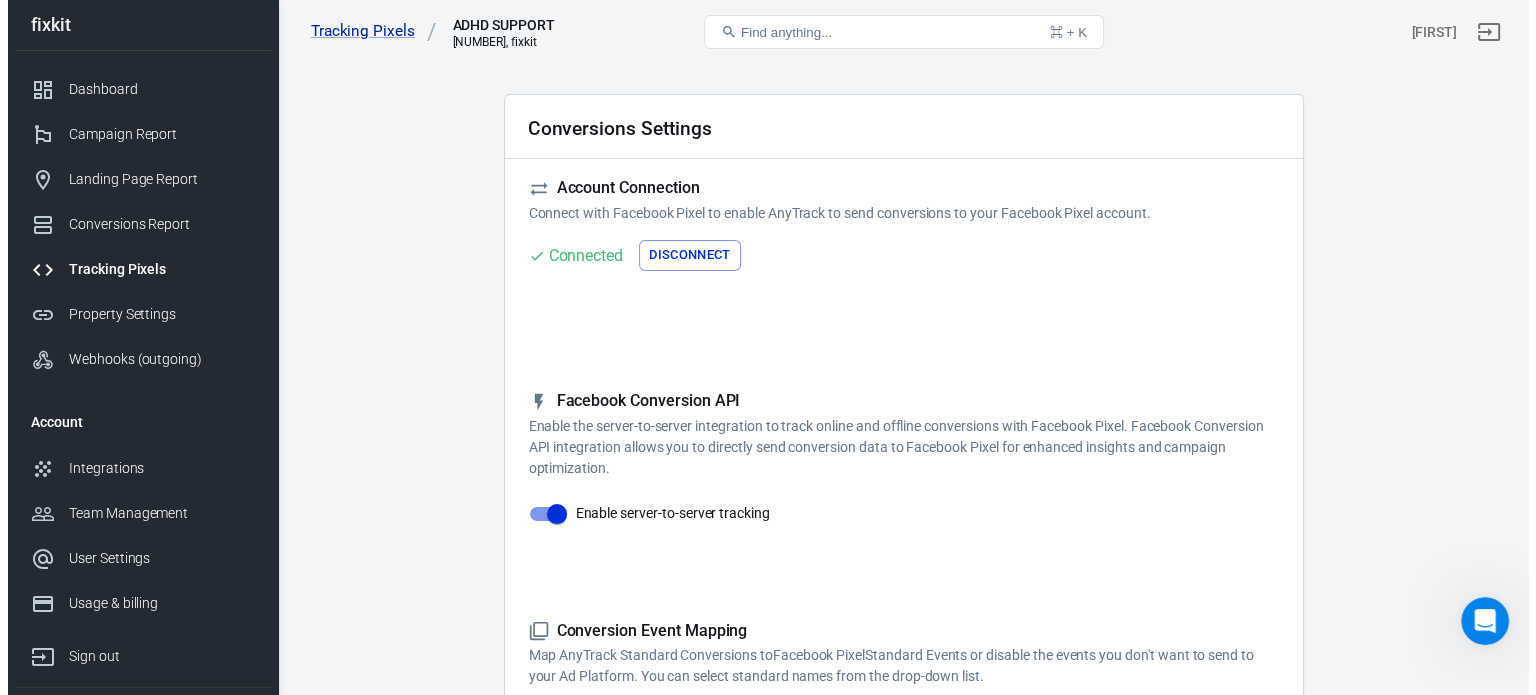 scroll, scrollTop: 0, scrollLeft: 0, axis: both 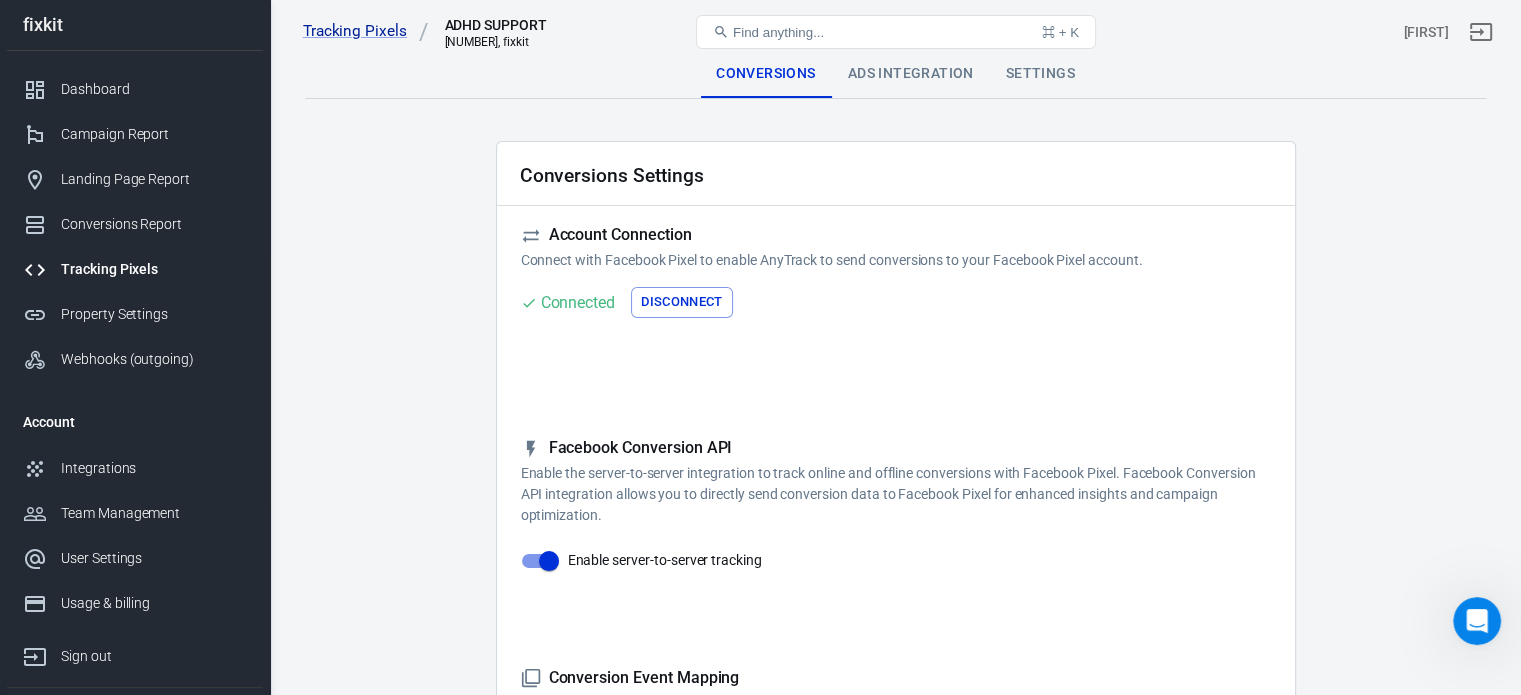 click on "Ads Integration" at bounding box center (911, 74) 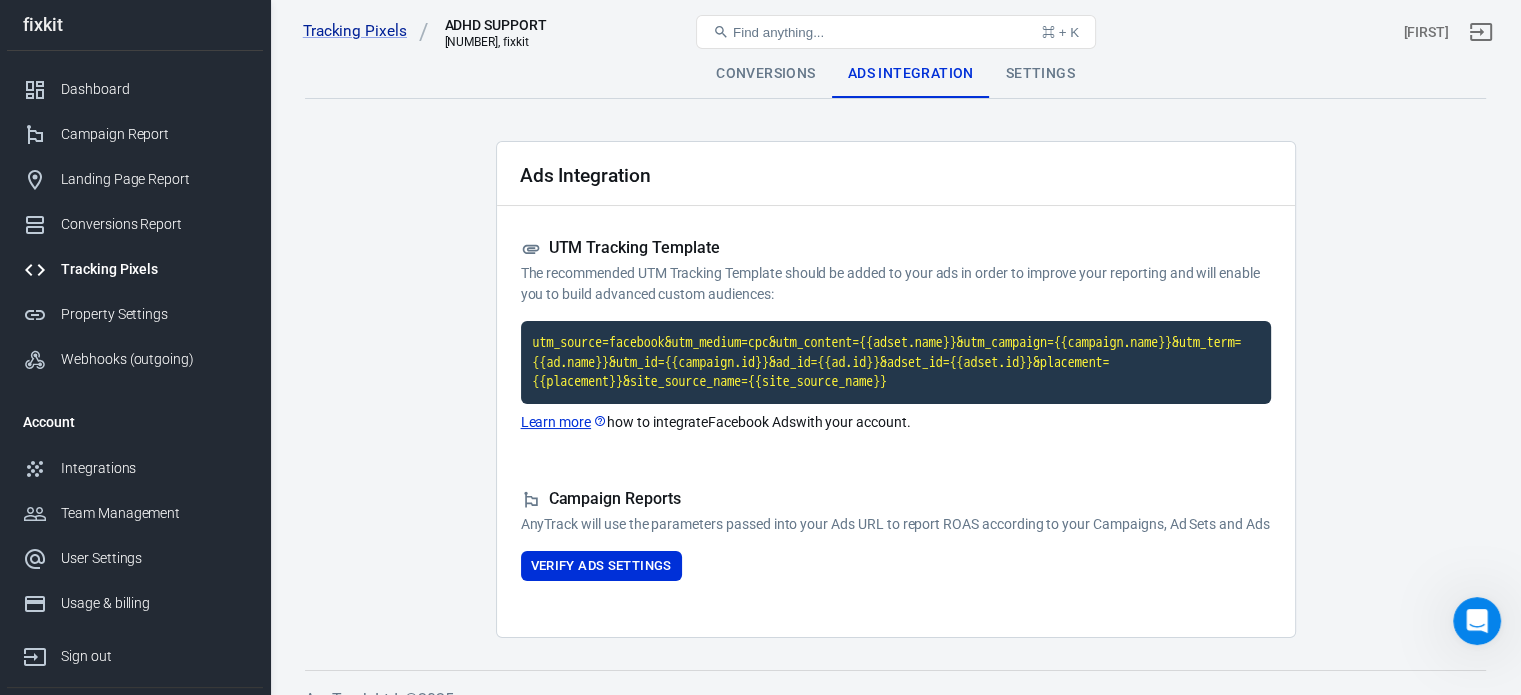 click on "Settings" at bounding box center (1040, 74) 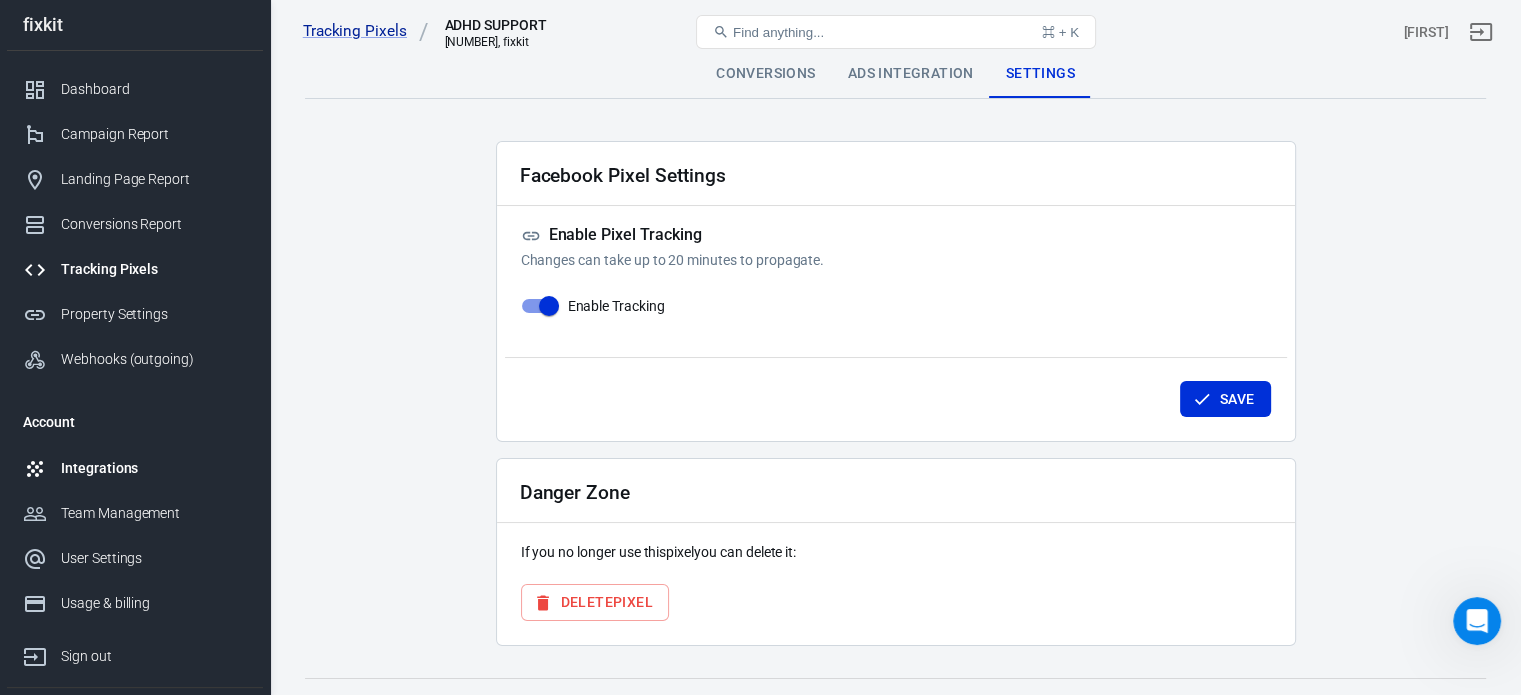 click on "Integrations" at bounding box center (154, 468) 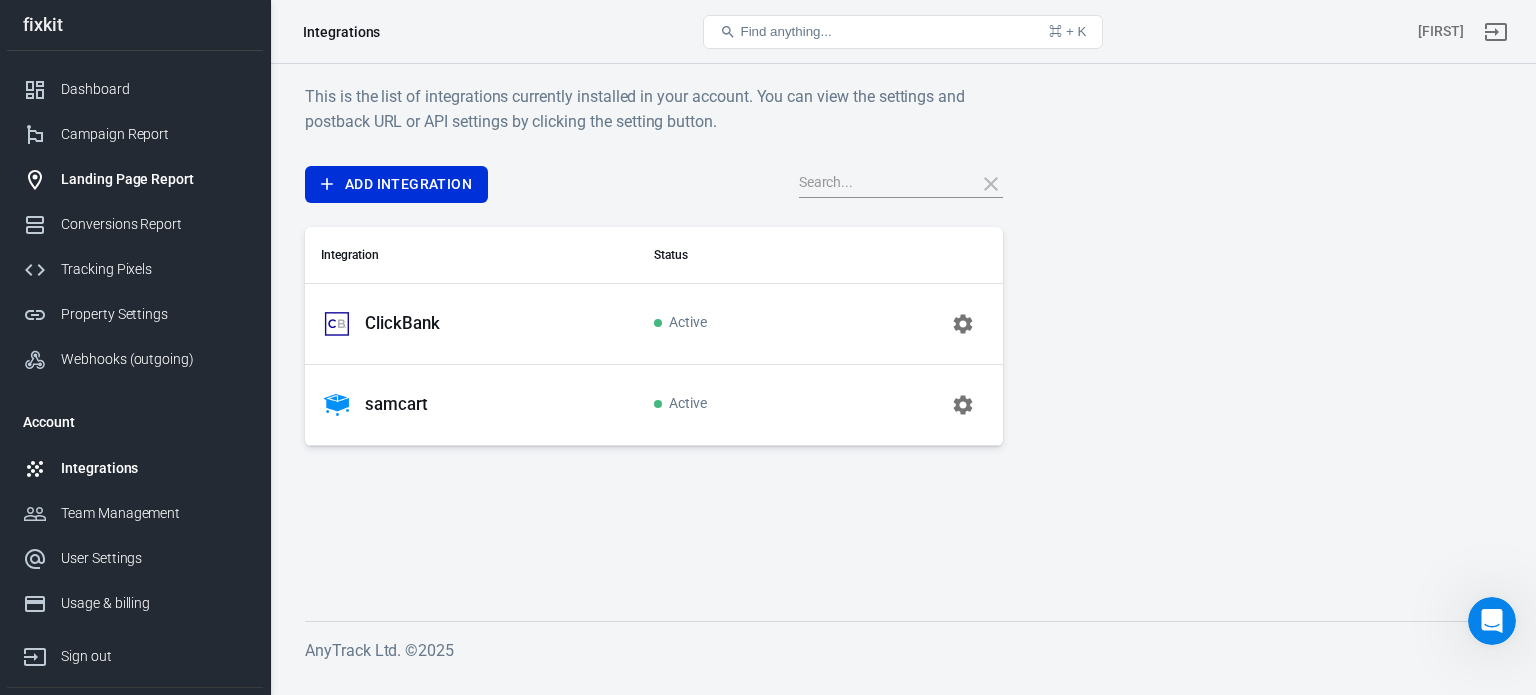 click on "Landing Page Report" at bounding box center (154, 179) 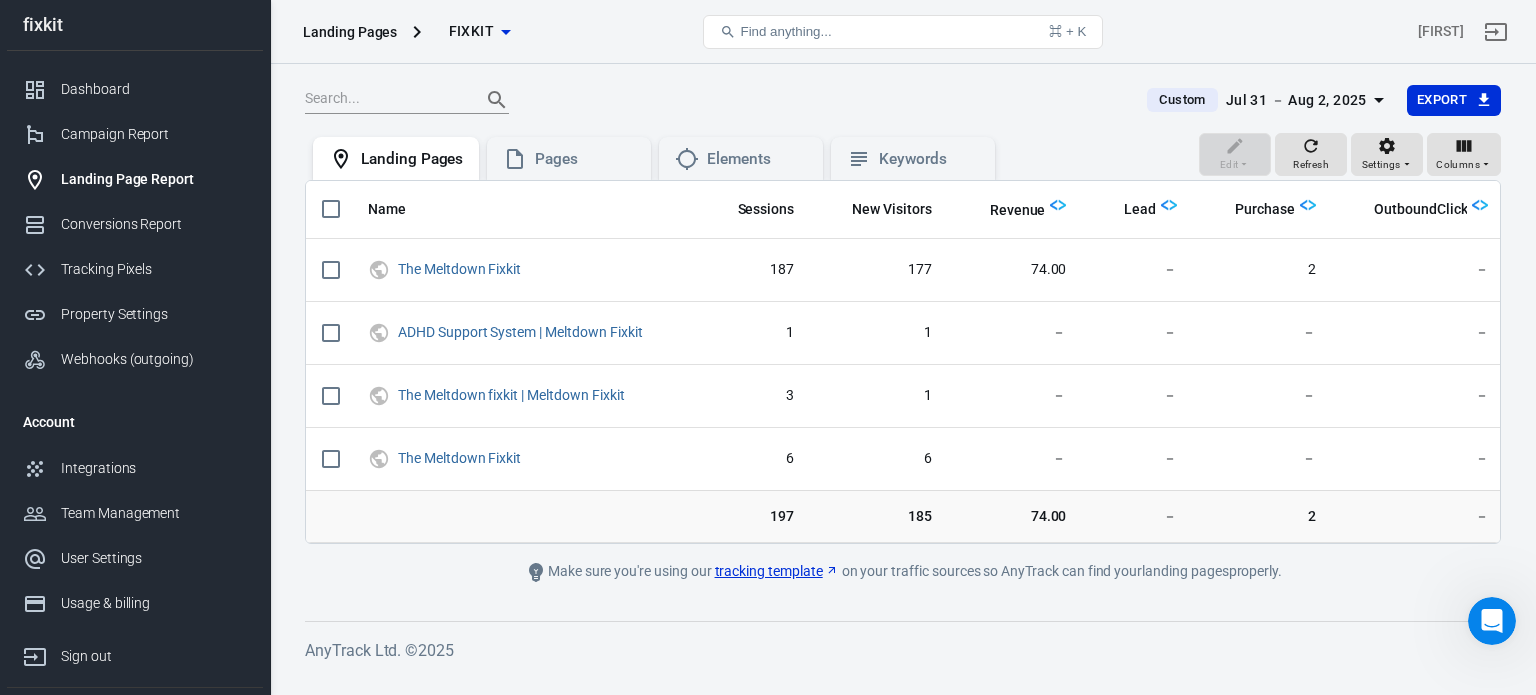 click 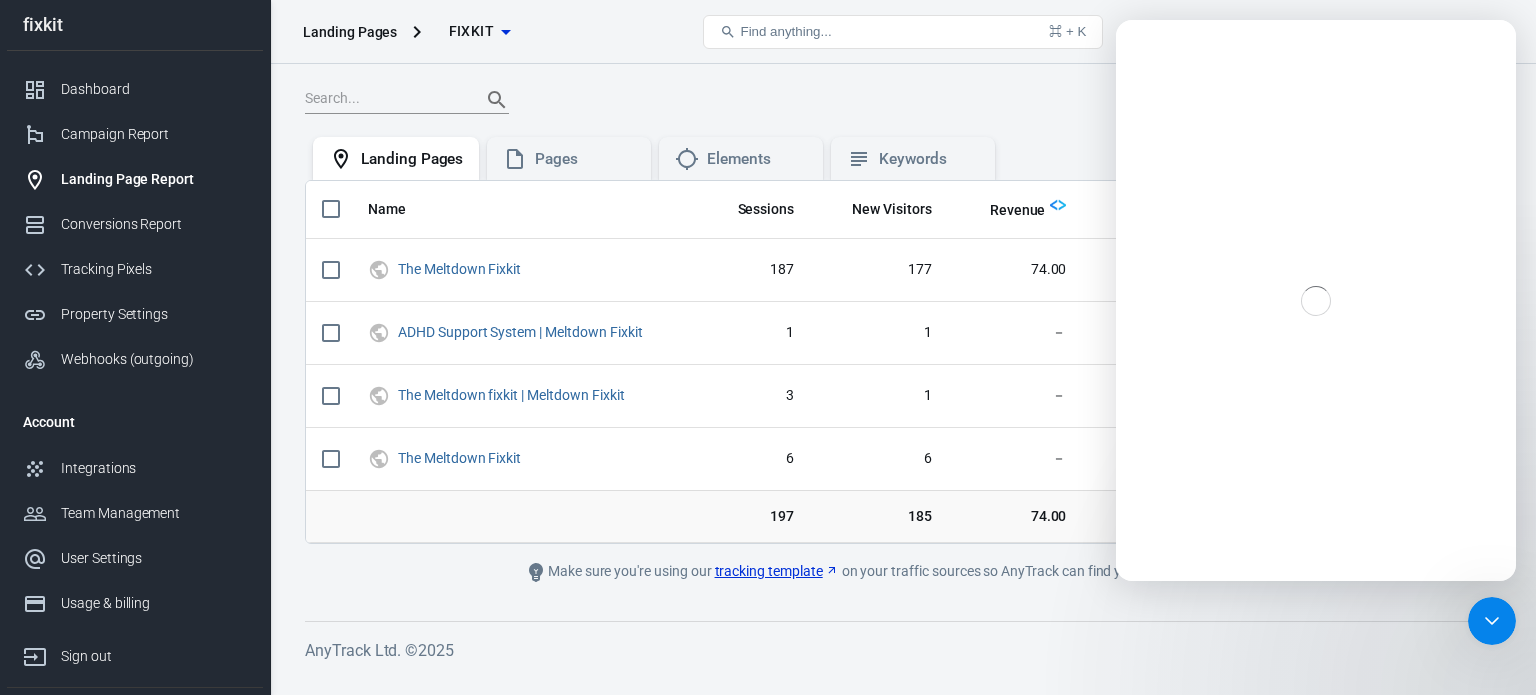 scroll, scrollTop: 0, scrollLeft: 0, axis: both 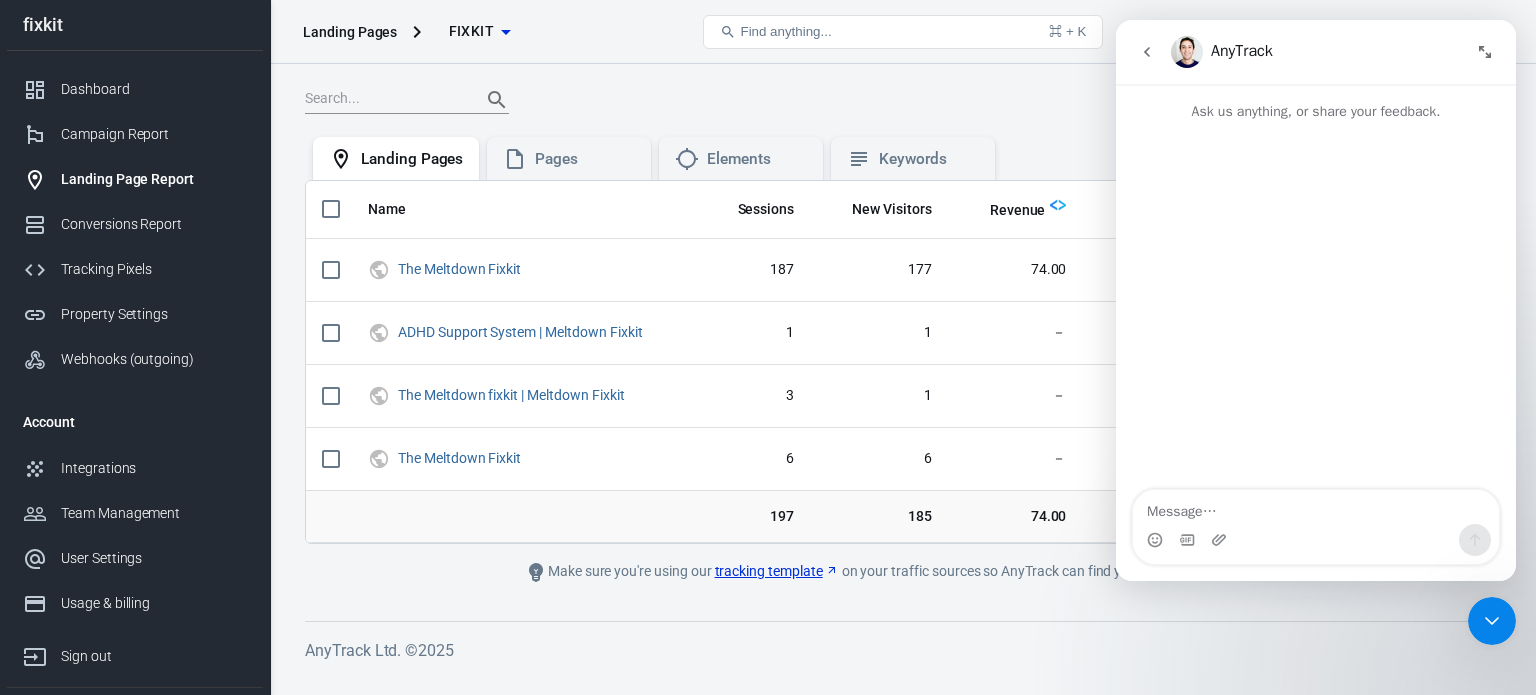 click at bounding box center [1316, 507] 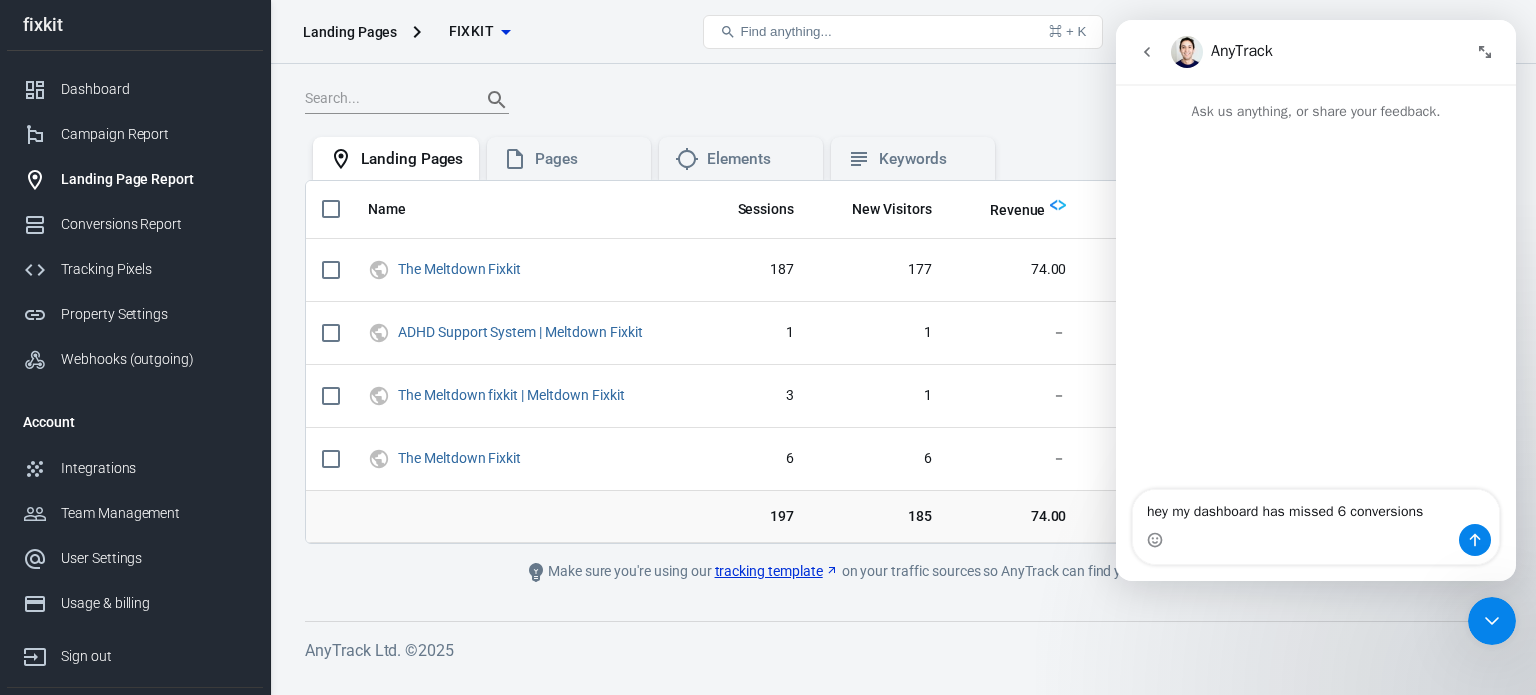 type on "hey my dashboard has missed 6 conversions" 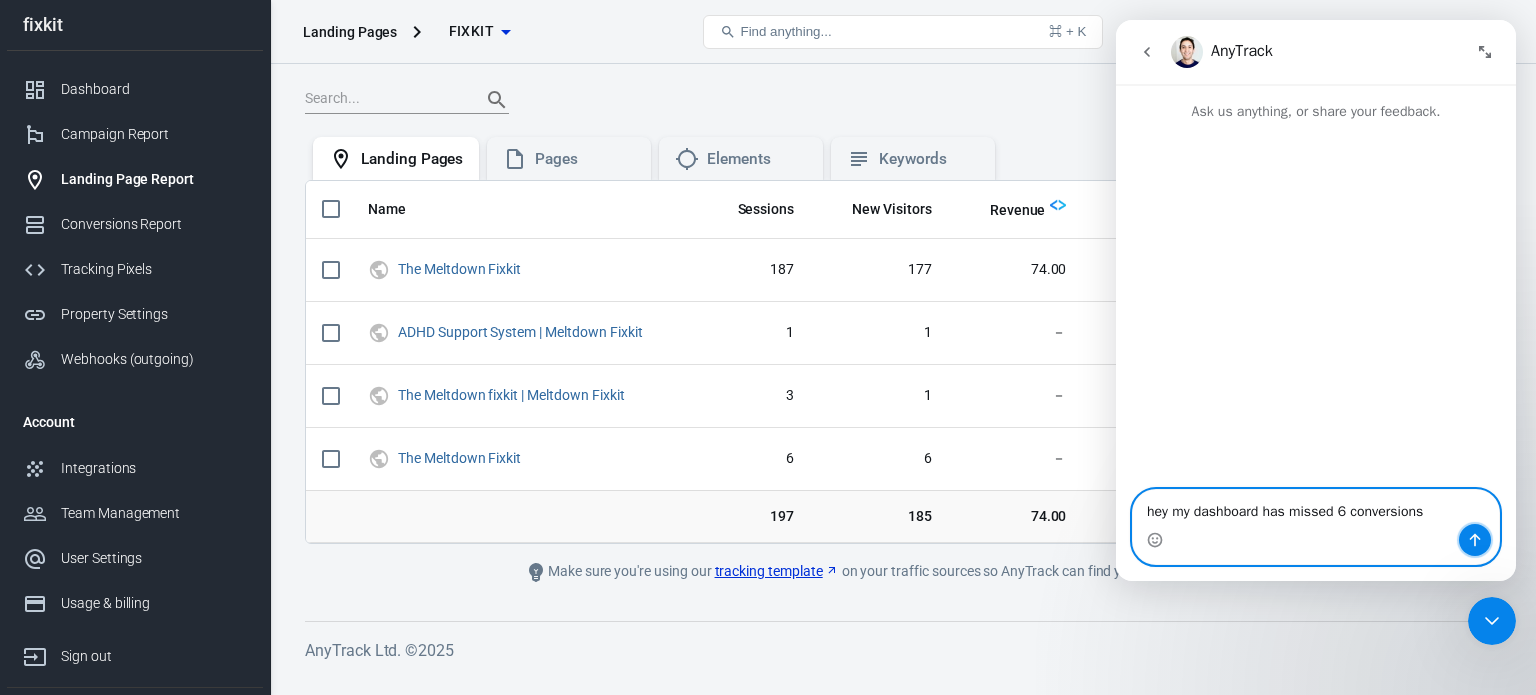 click 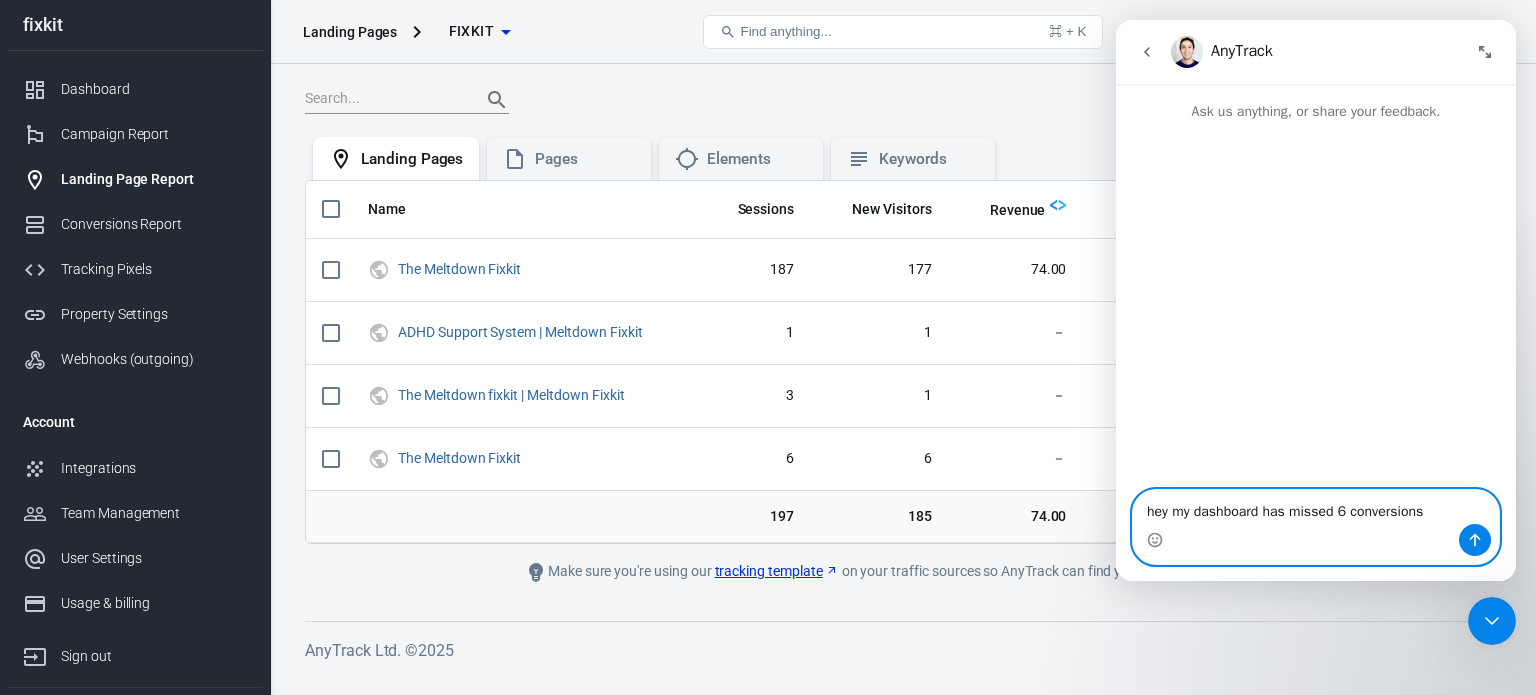type 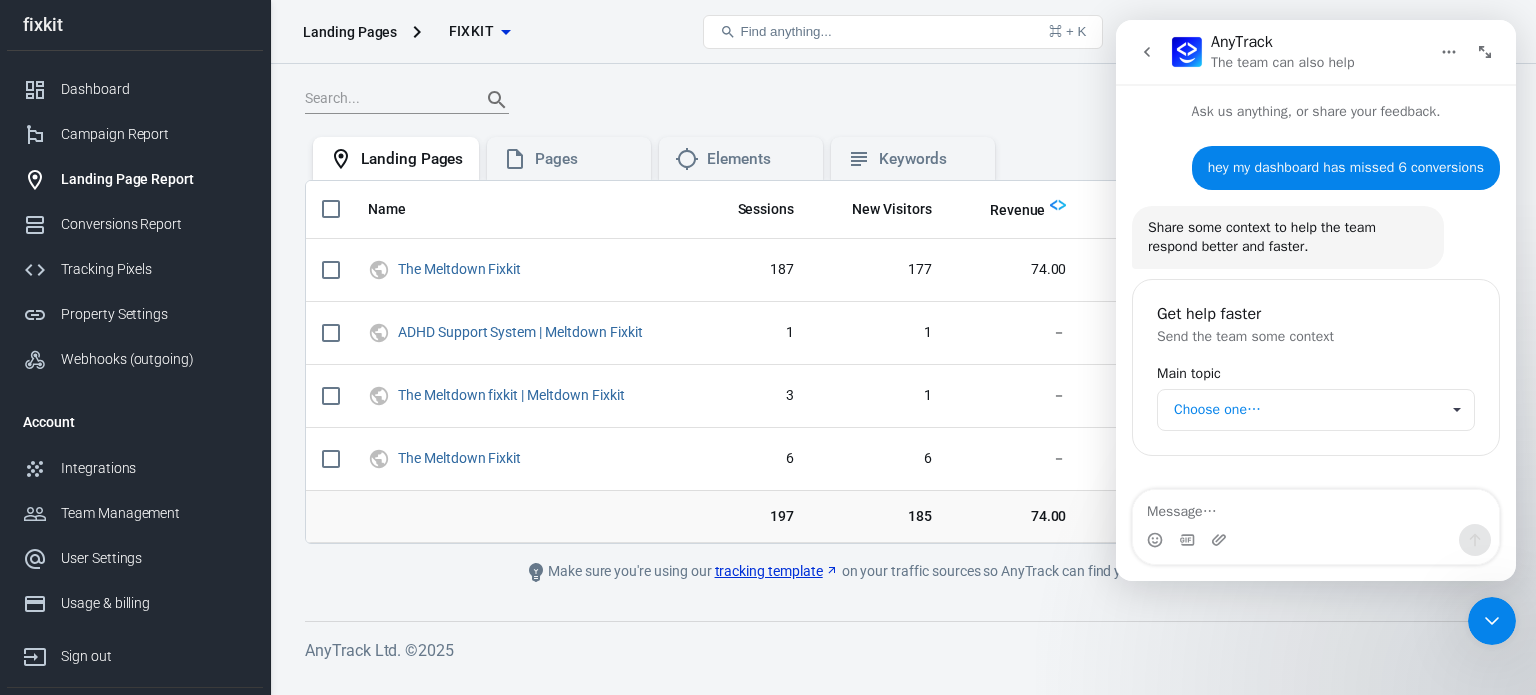 click on "Get help faster Send the team some context Main topic Choose one…" at bounding box center [1316, 367] 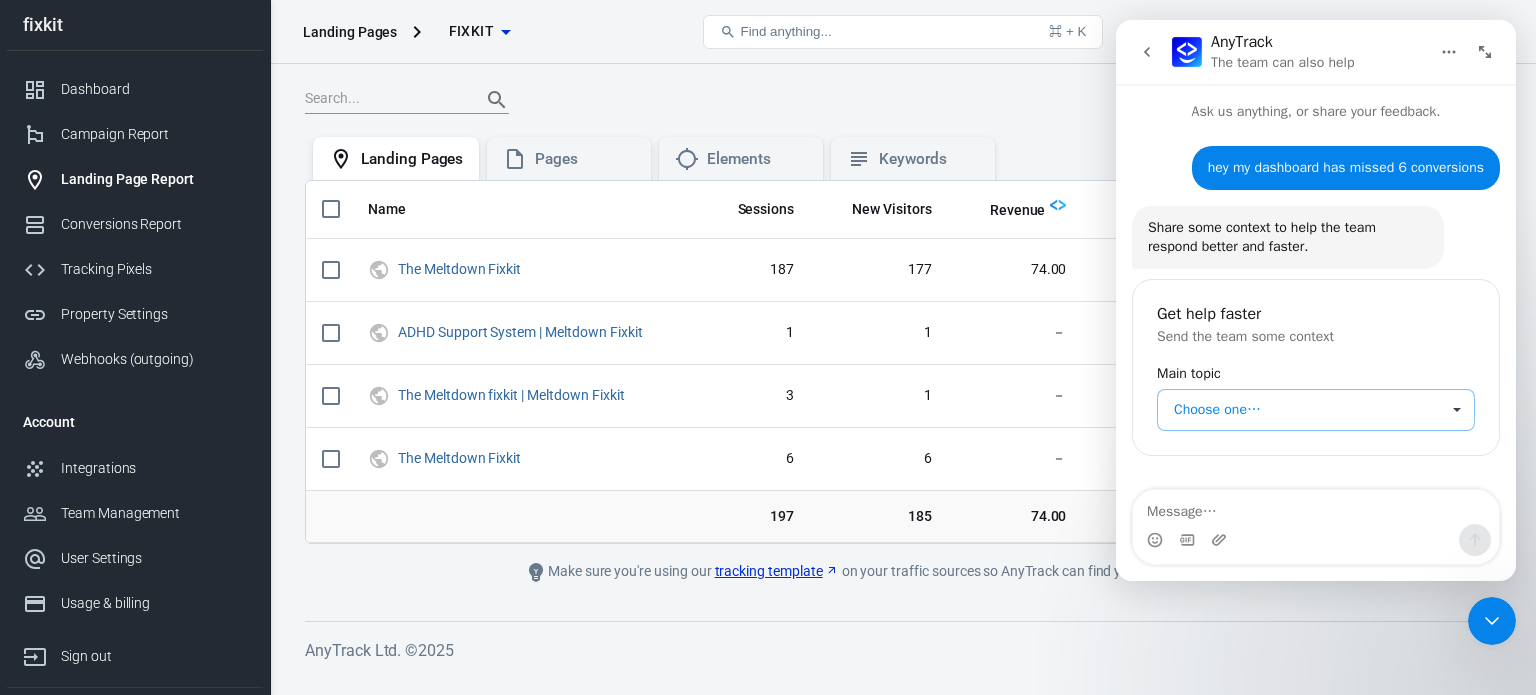 click on "Choose one…" at bounding box center [1306, 410] 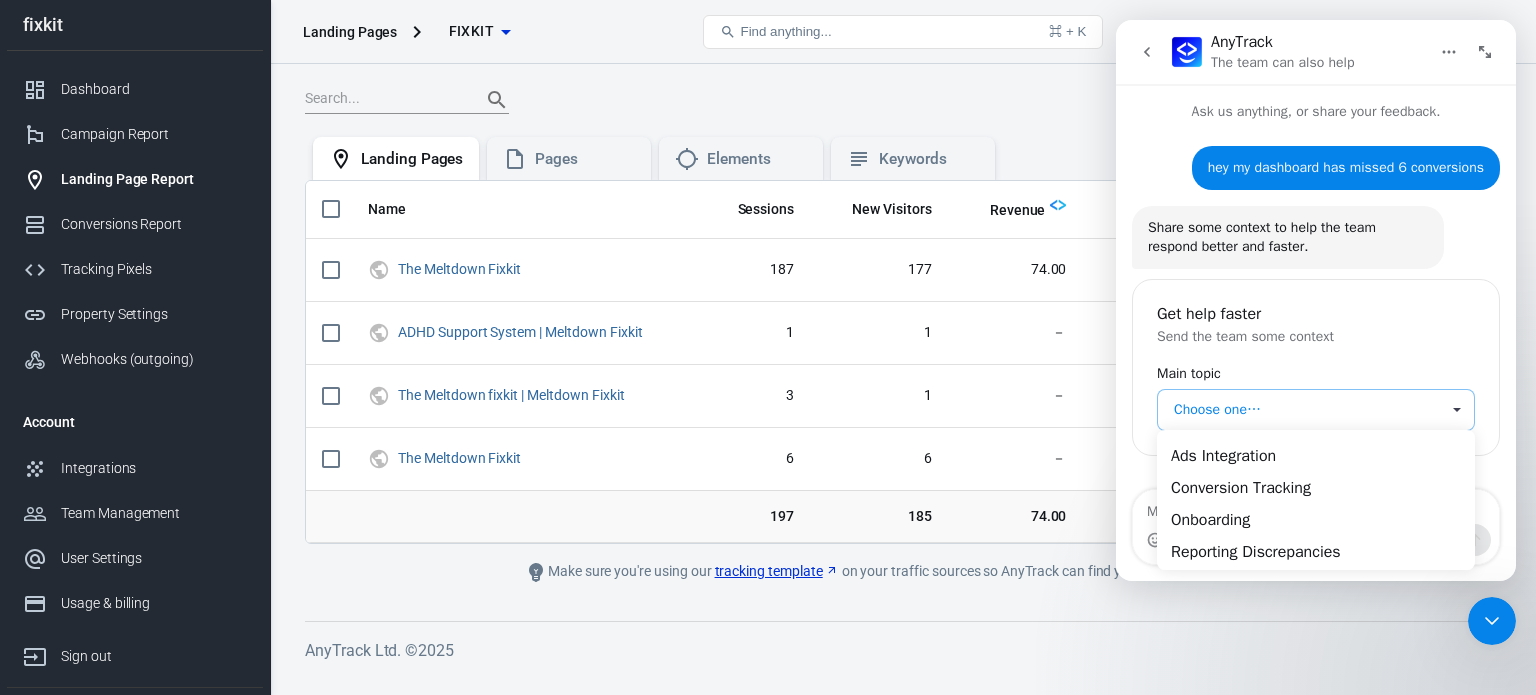 scroll, scrollTop: 0, scrollLeft: 0, axis: both 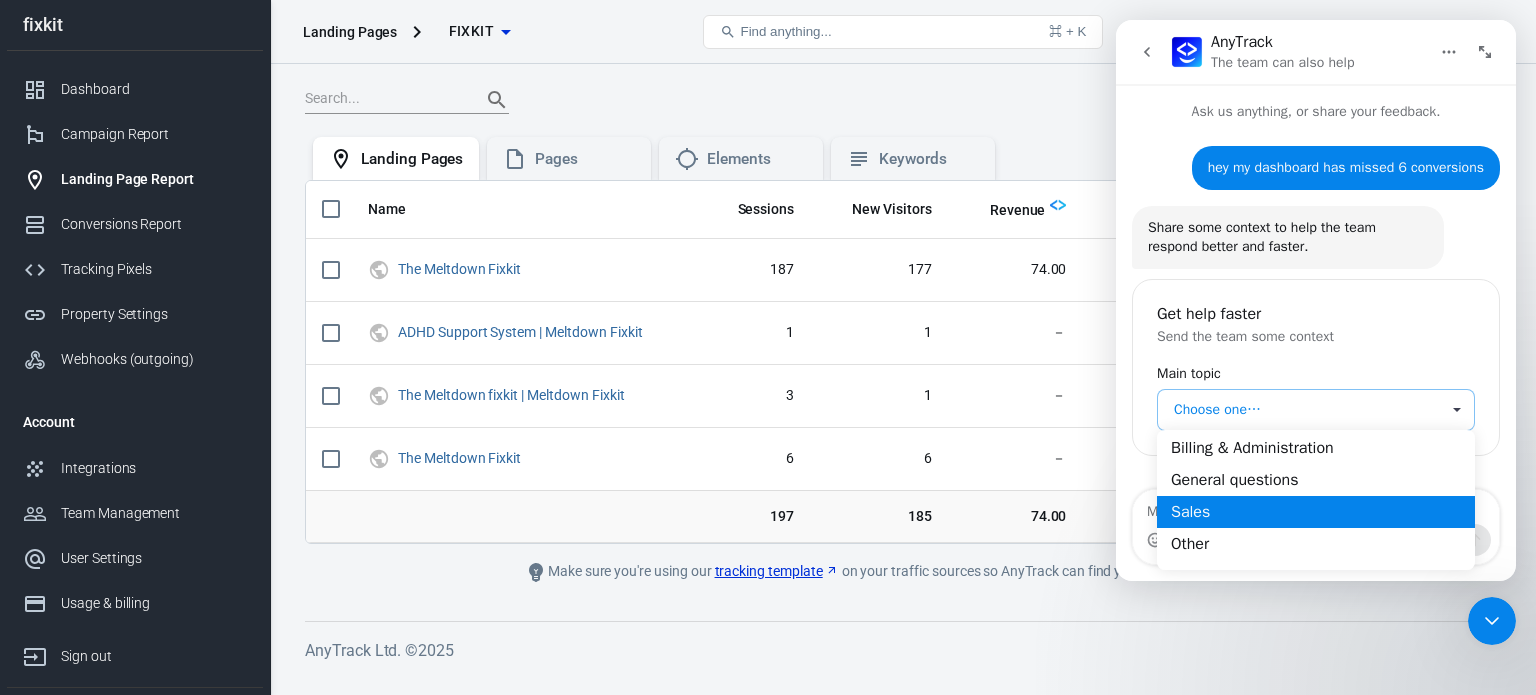 click on "Sales" at bounding box center (1315, 512) 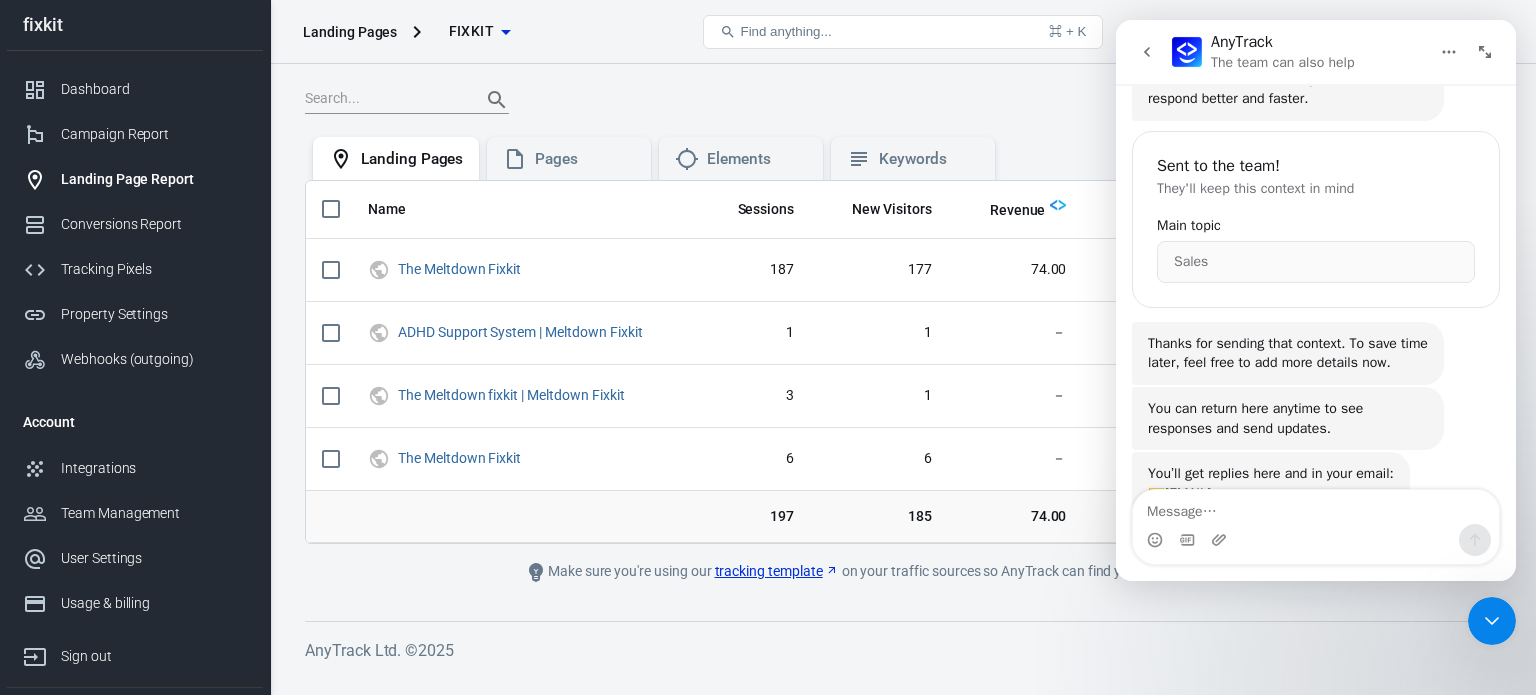 scroll, scrollTop: 262, scrollLeft: 0, axis: vertical 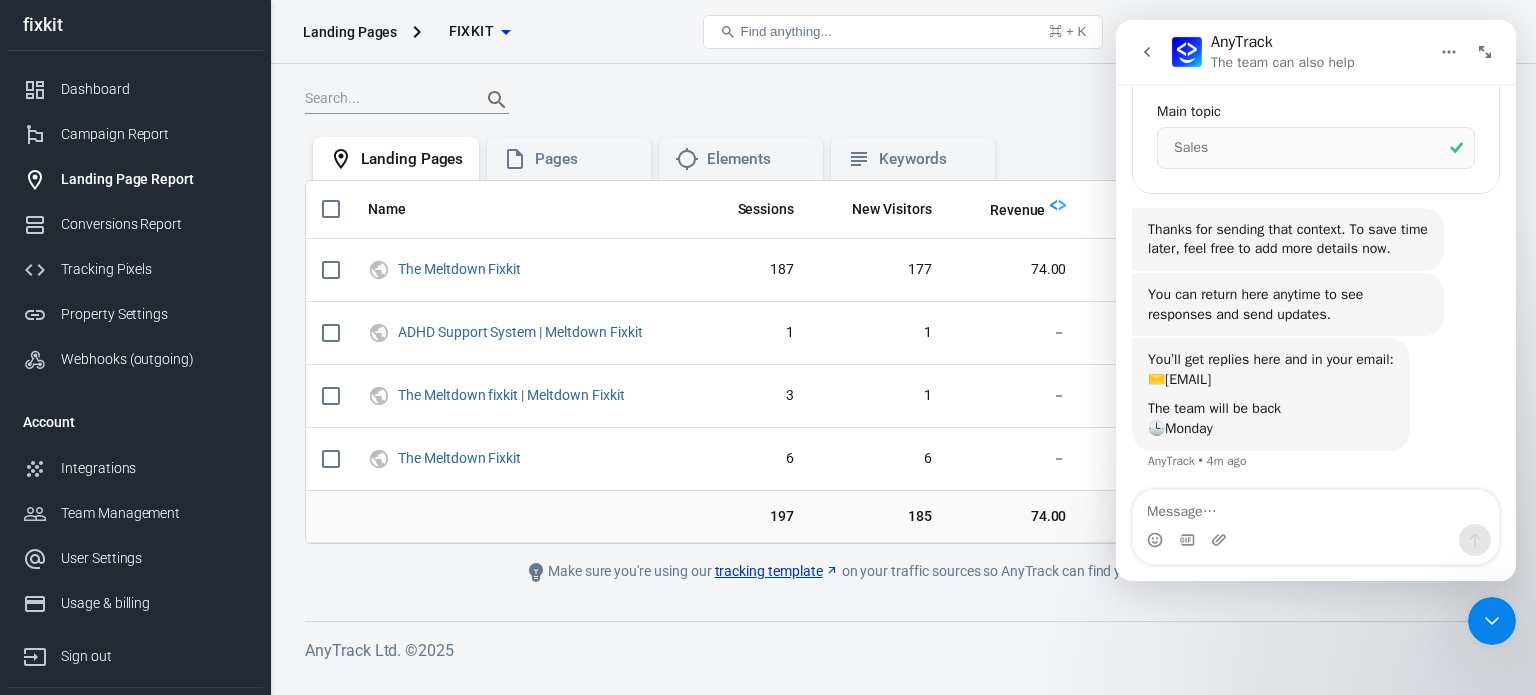 click 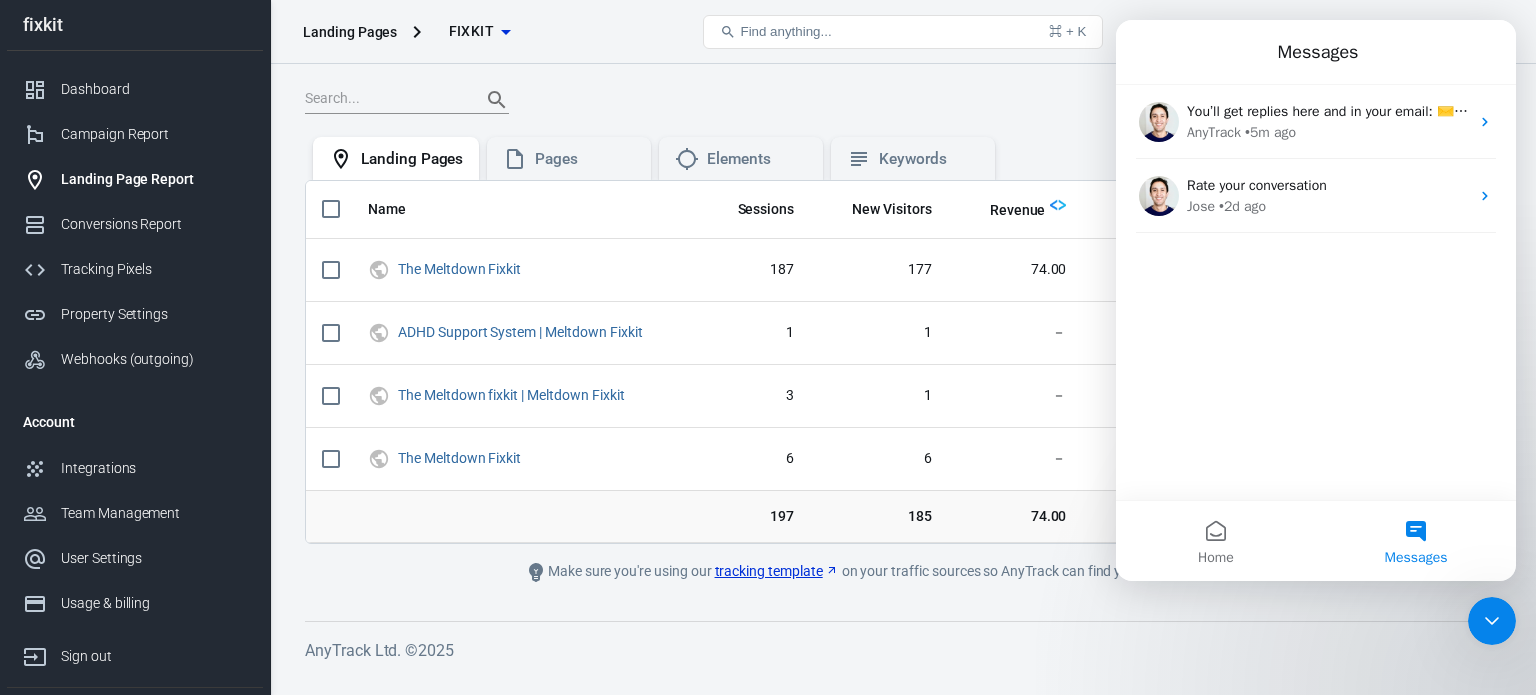 click on "Custom Jul 31 － Aug 2, 2025 Export Edit Refresh Settings Columns Landing Pages Pages Elements Keywords Name Sessions New Visitors Revenue Lead Purchase OutboundClick [NAME] 187 177 74.00 － 2 － [NAME] | [NAME] 1 1 － － － － [NAME] | [NAME] 3 1 － － － － [NAME] 6 6 － － － － 197 185 74.00 － 2 － Make sure you're using our tracking template on your traffic sources so AnyTrack can find your landing pages properly. AnyTrack Ltd. © 2025" at bounding box center [903, 369] 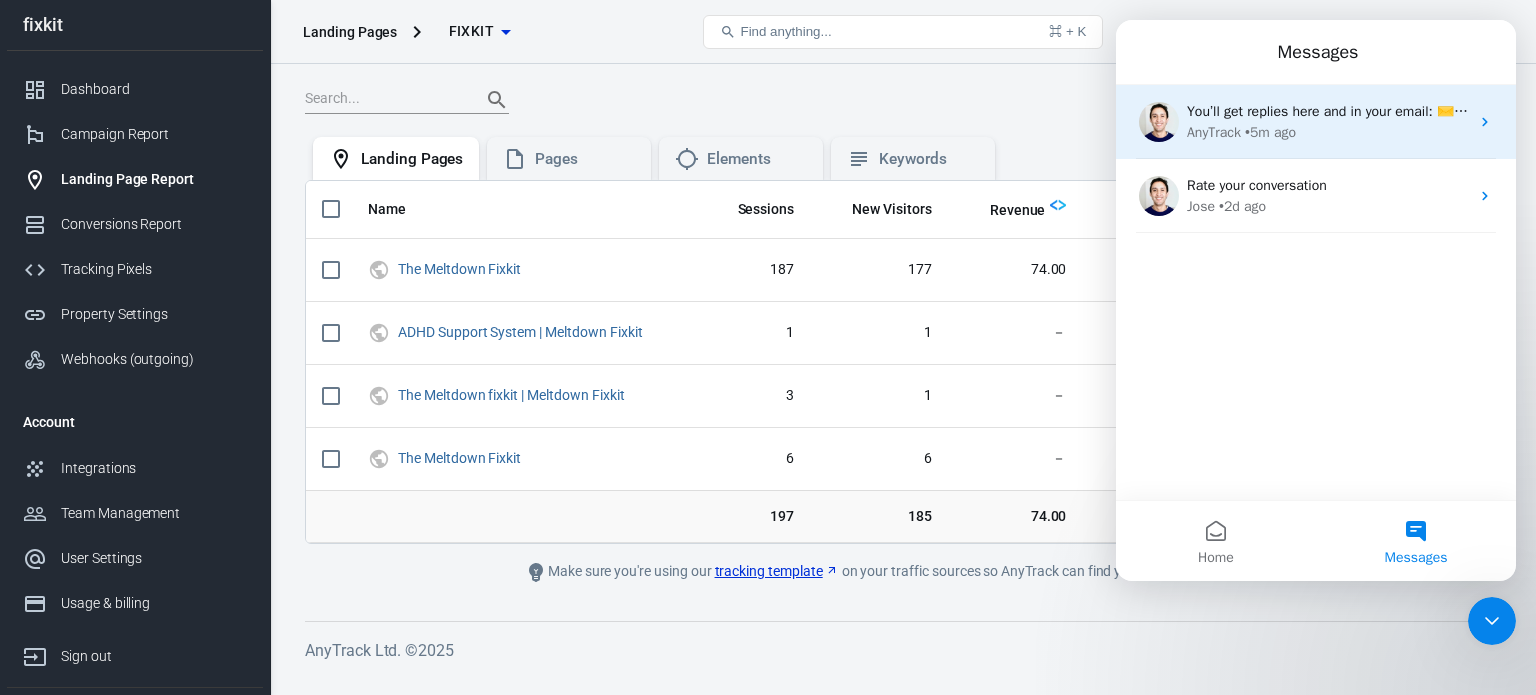 click on "You’ll get replies here and in your email: ✉️ [EMAIL] The team will be back 🕒 [DAY]" at bounding box center (1443, 111) 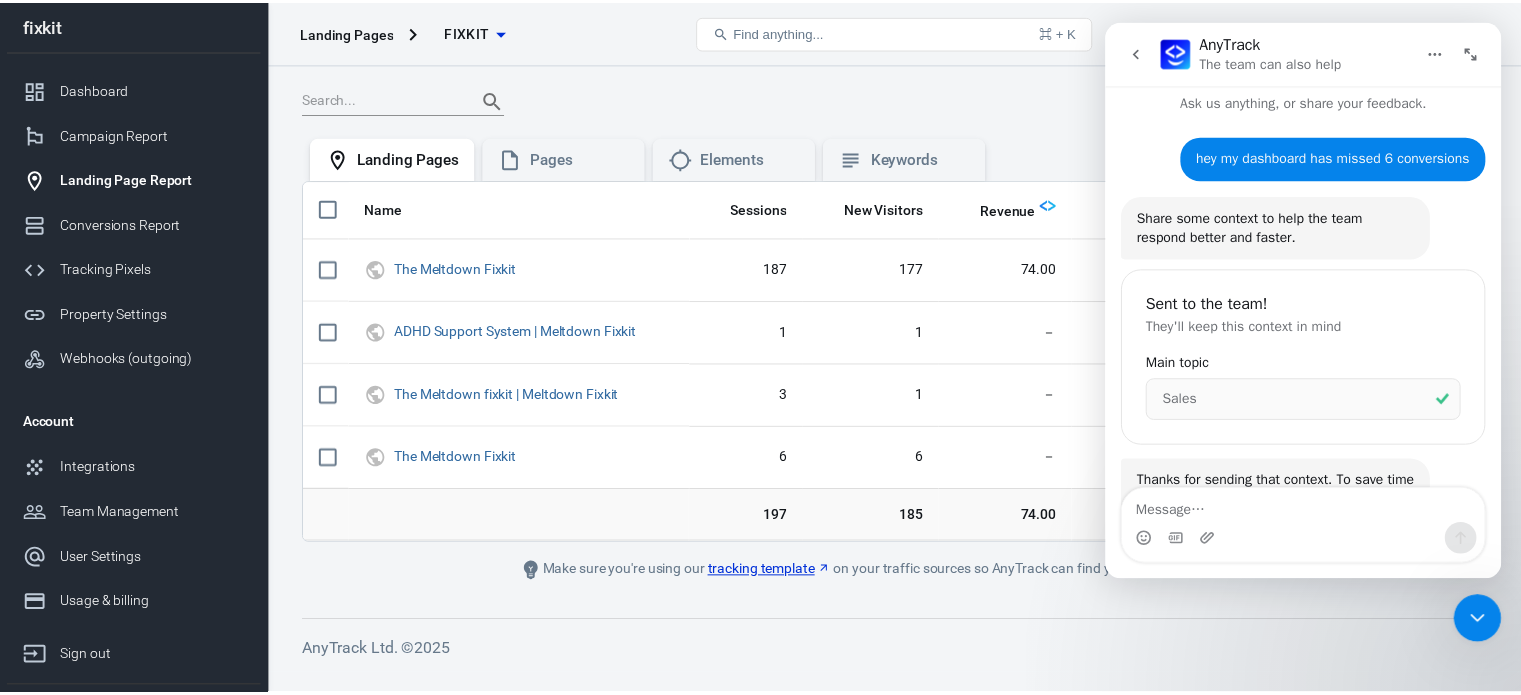 scroll, scrollTop: 0, scrollLeft: 0, axis: both 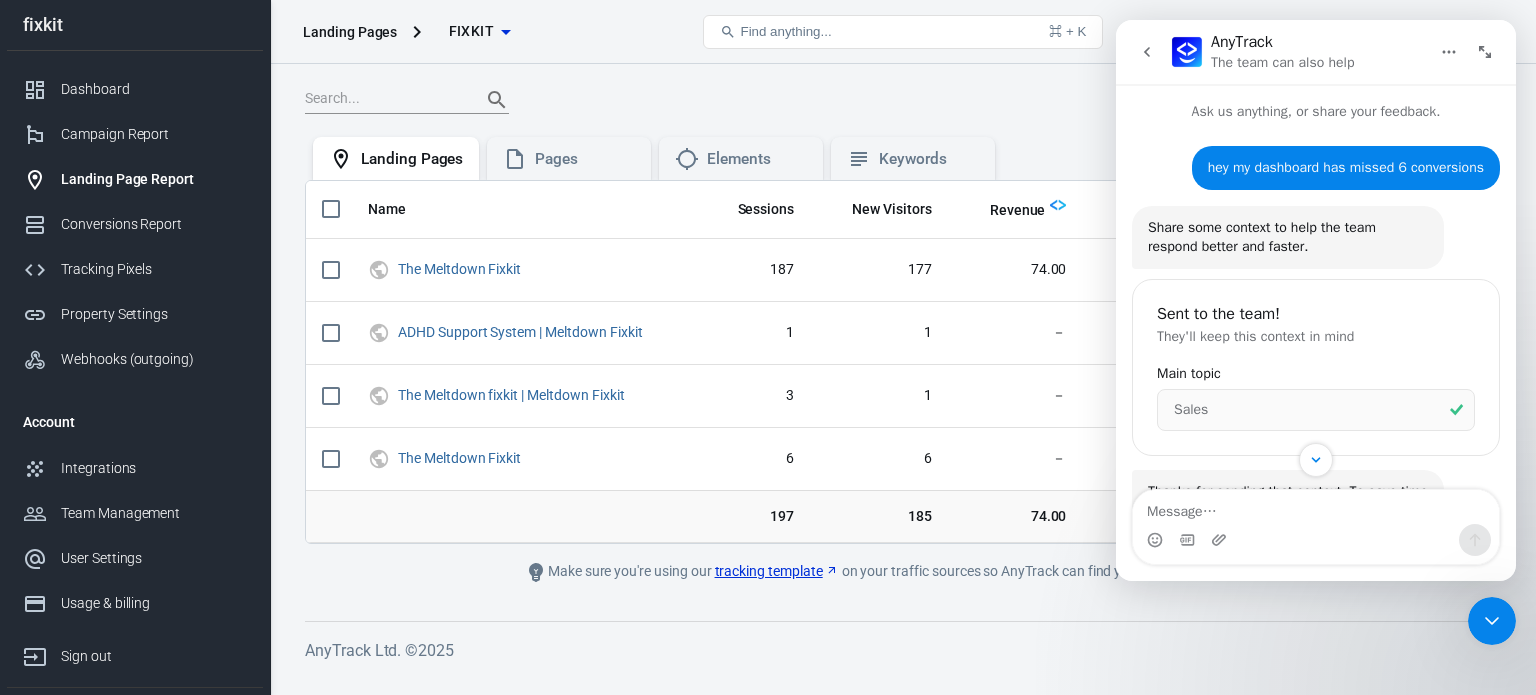 click 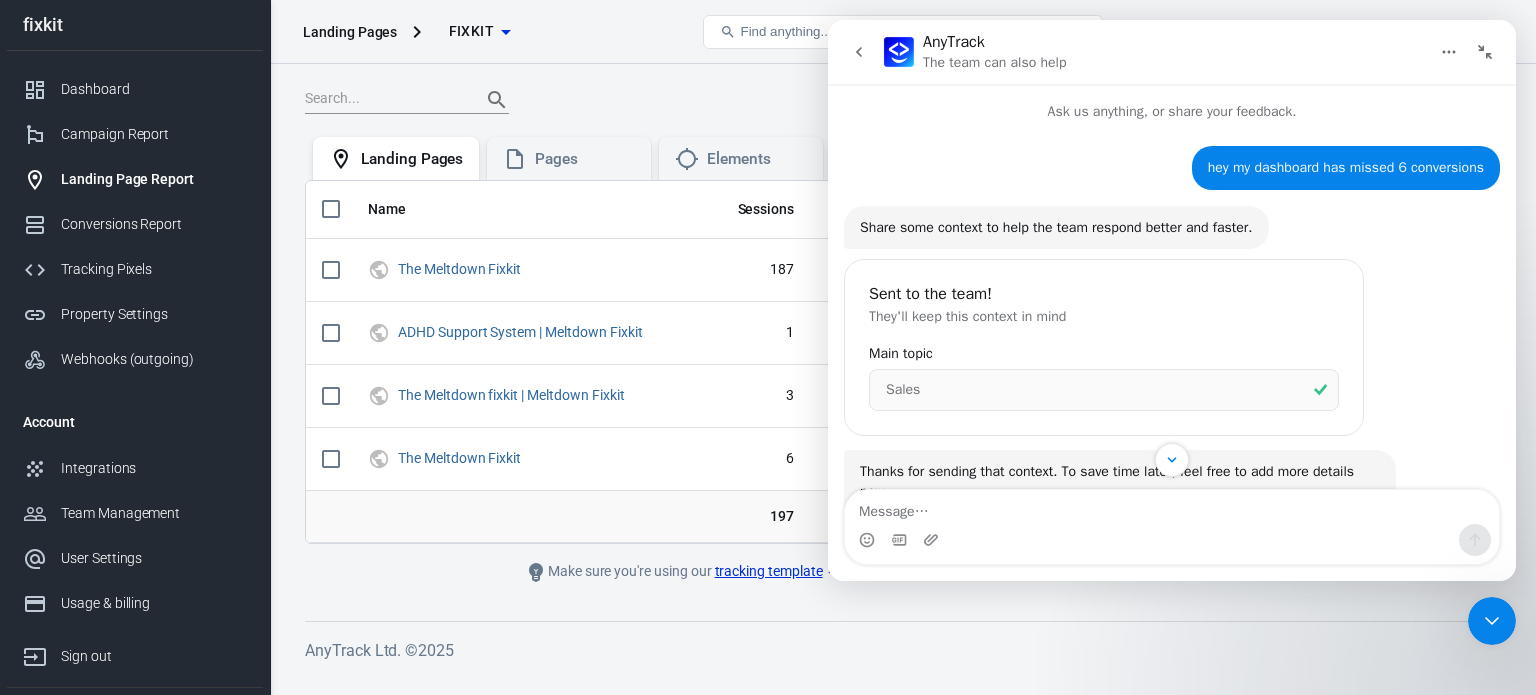 click 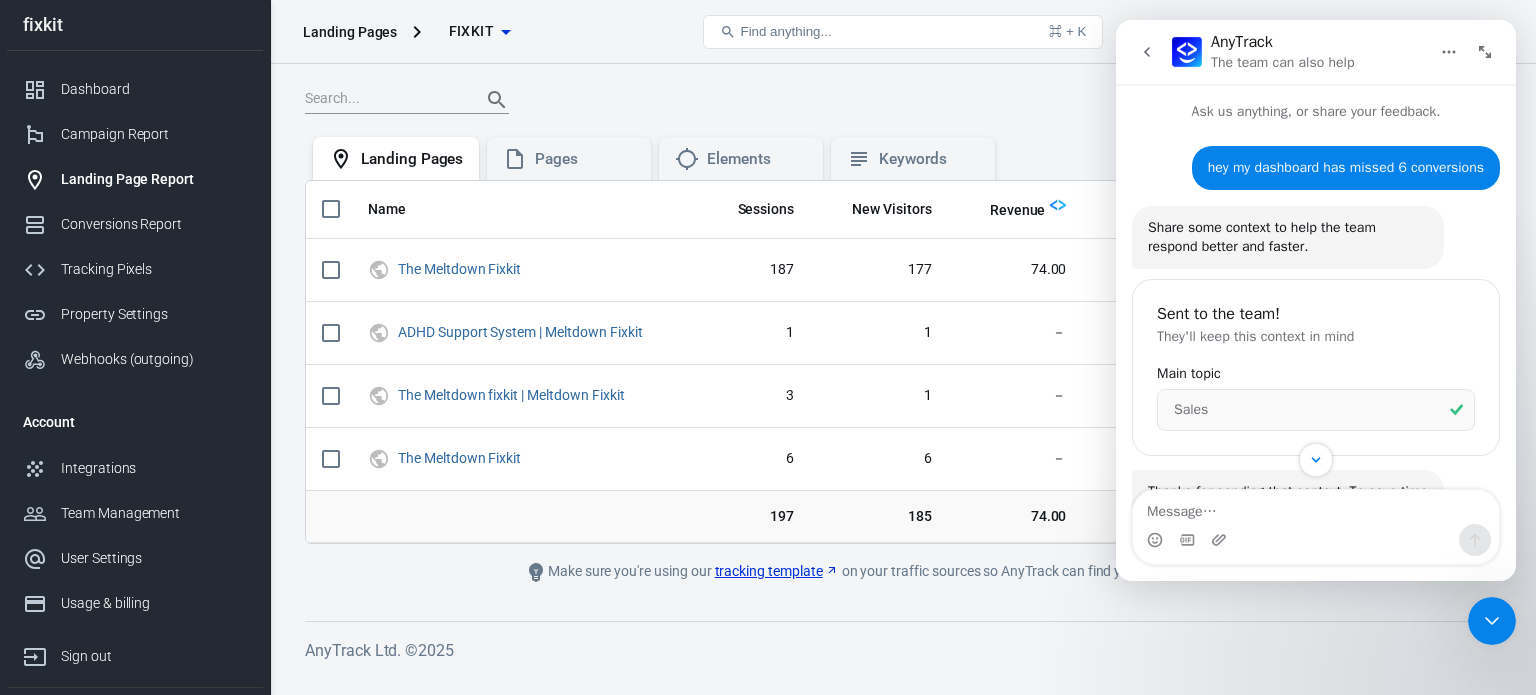 click on "Custom Jul 31 － Aug 2, 2025 Export Edit Refresh Settings Columns Landing Pages Pages Elements Keywords Name Sessions New Visitors Revenue Lead Purchase OutboundClick [NAME] 187 177 74.00 － 2 － [NAME] | [NAME] 1 1 － － － － [NAME] | [NAME] 3 1 － － － － [NAME] 6 6 － － － － 197 185 74.00 － 2 － Make sure you're using our tracking template on your traffic sources so AnyTrack can find your landing pages properly. AnyTrack Ltd. © 2025" at bounding box center (903, 369) 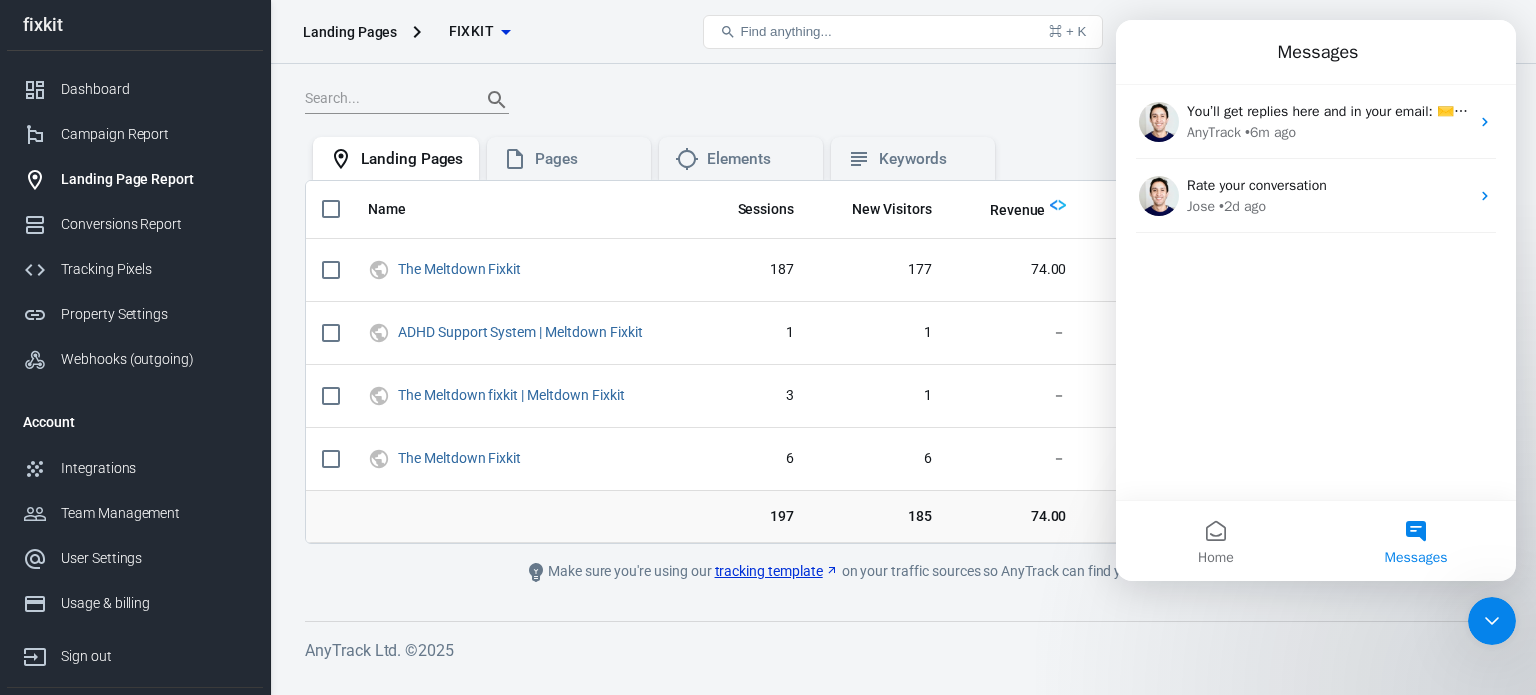 click on "Custom Jul 31 － Aug 2, 2025 Export Edit Refresh Settings Columns Landing Pages Pages Elements Keywords Name Sessions New Visitors Revenue Lead Purchase OutboundClick [NAME] 187 177 74.00 － 2 － [NAME] | [NAME] 1 1 － － － － [NAME] | [NAME] 3 1 － － － － [NAME] 6 6 － － － － 197 185 74.00 － 2 － Make sure you're using our tracking template on your traffic sources so AnyTrack can find your landing pages properly. AnyTrack Ltd. © 2025" at bounding box center [903, 369] 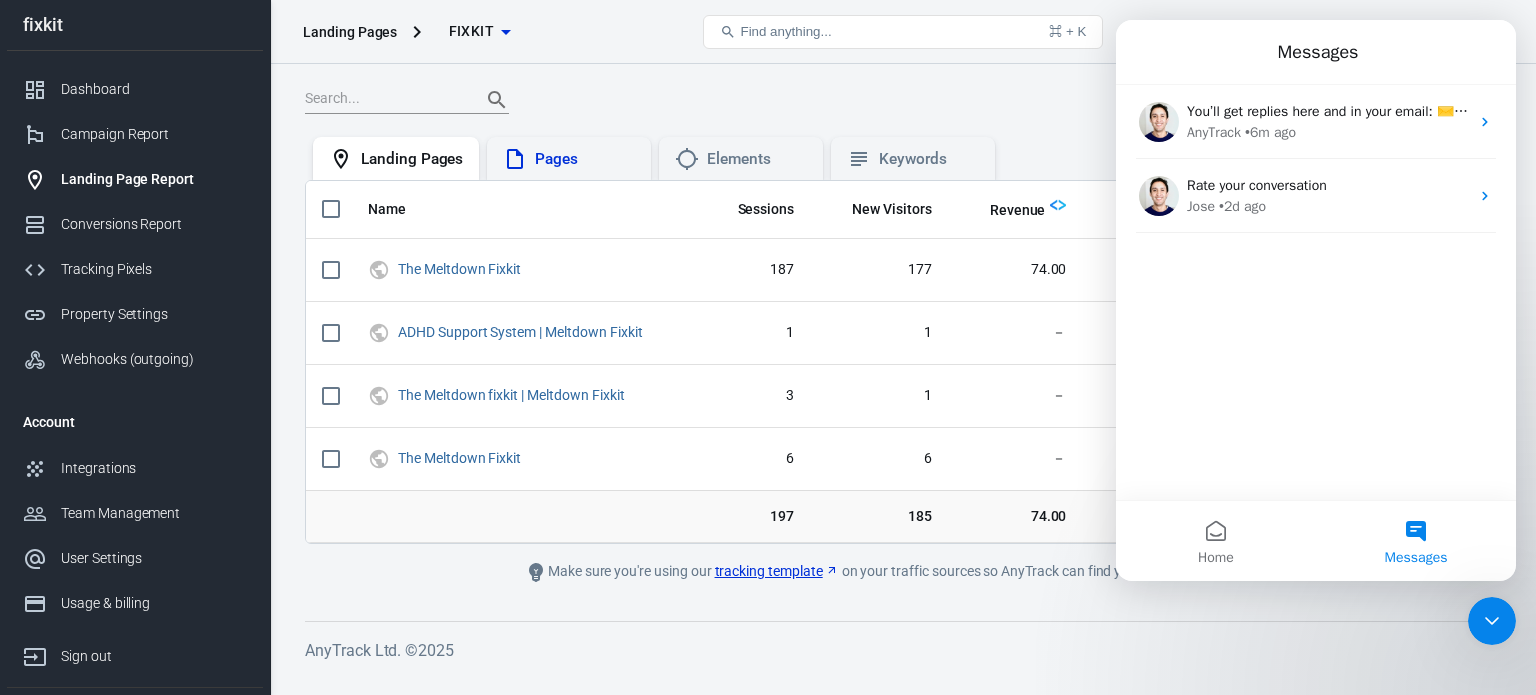 click on "Pages" at bounding box center [585, 159] 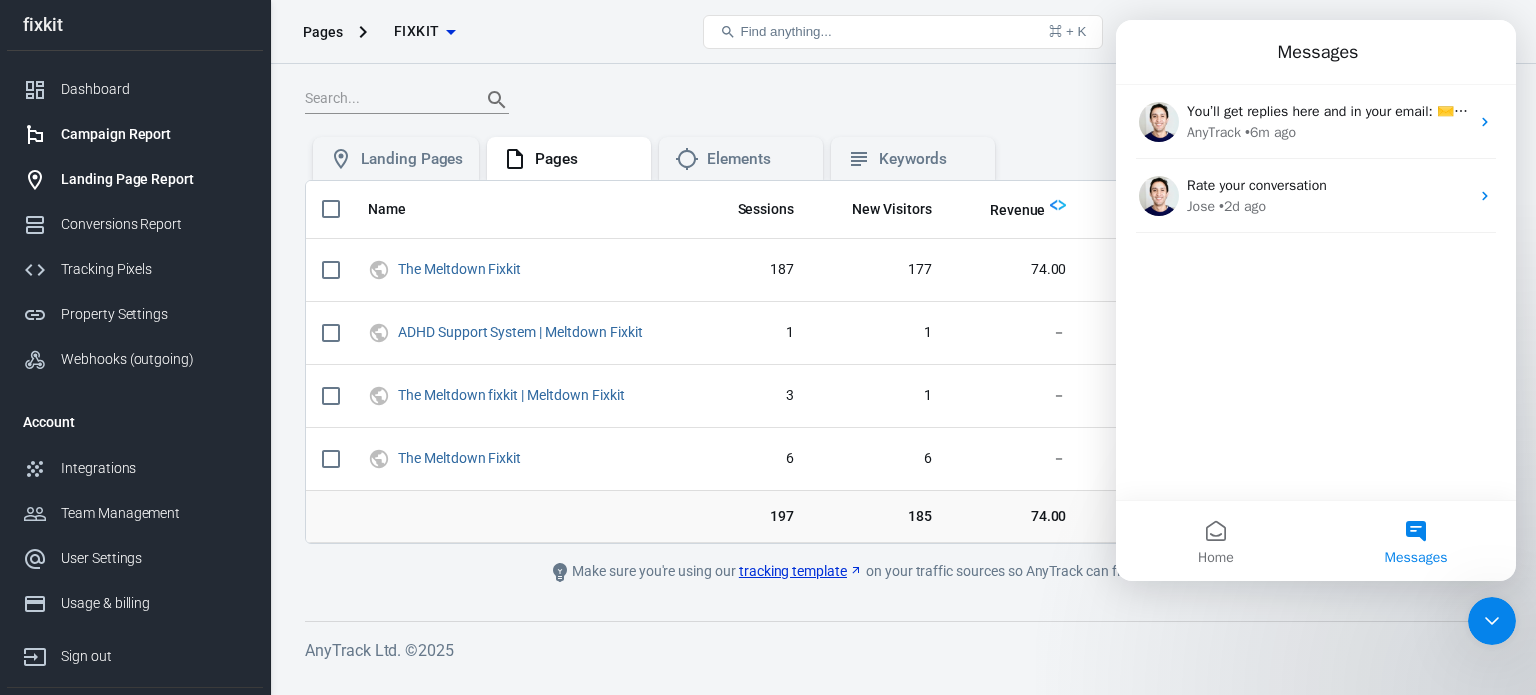 click on "Campaign Report" at bounding box center [154, 134] 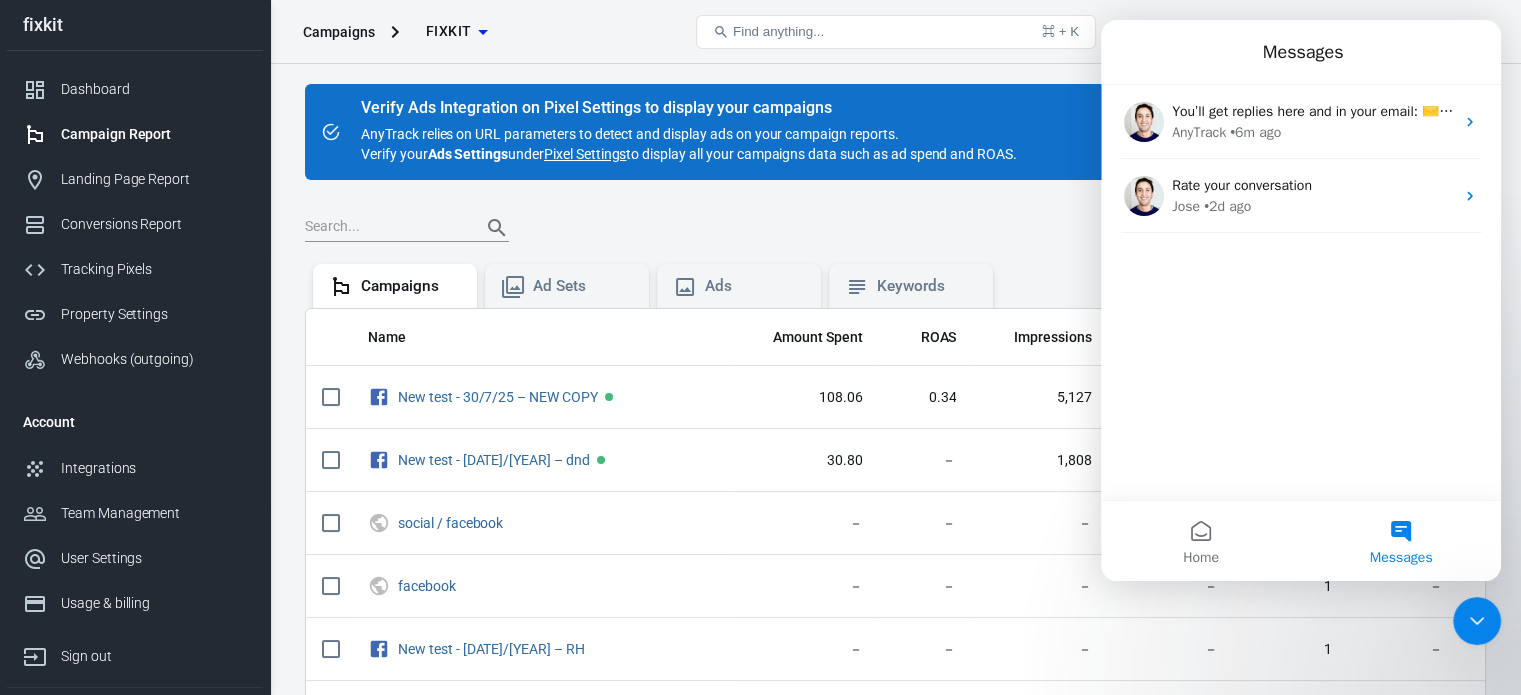 click at bounding box center (706, 228) 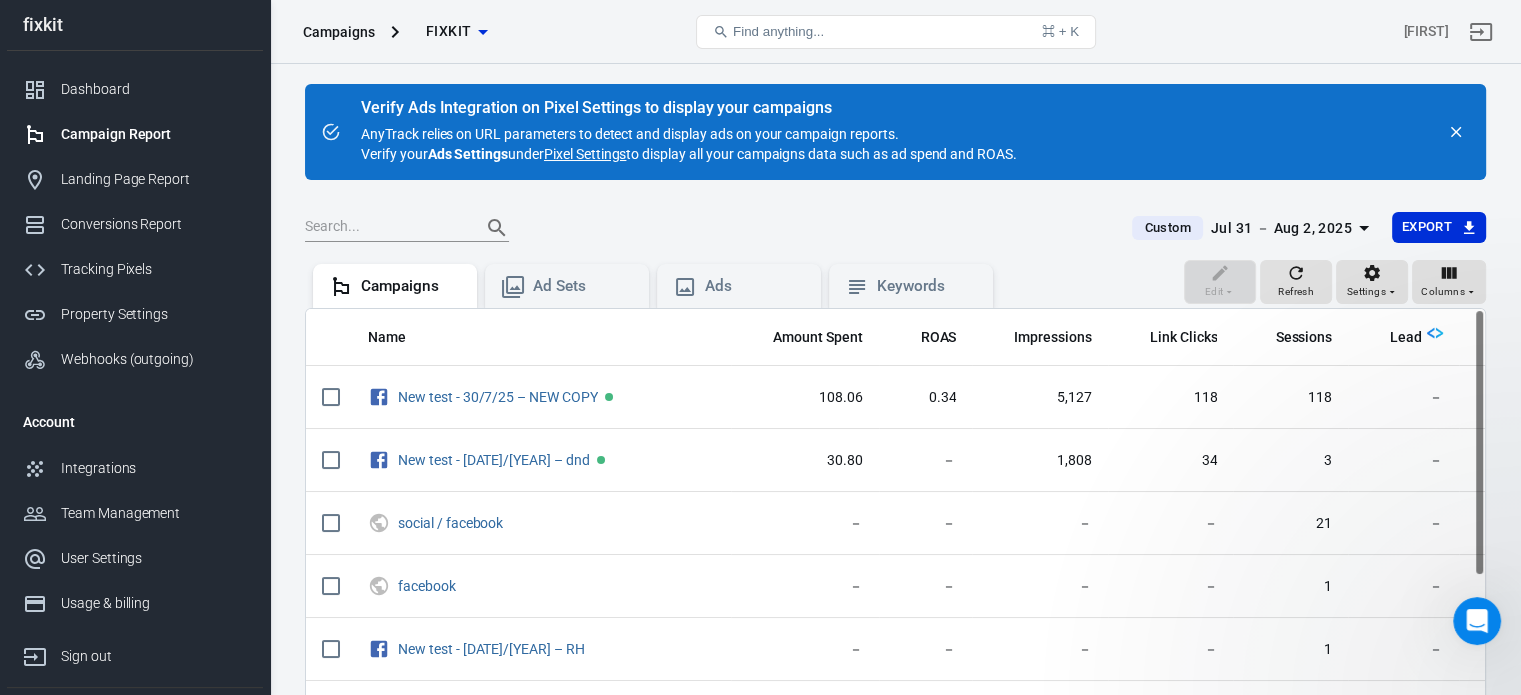 scroll, scrollTop: 0, scrollLeft: 0, axis: both 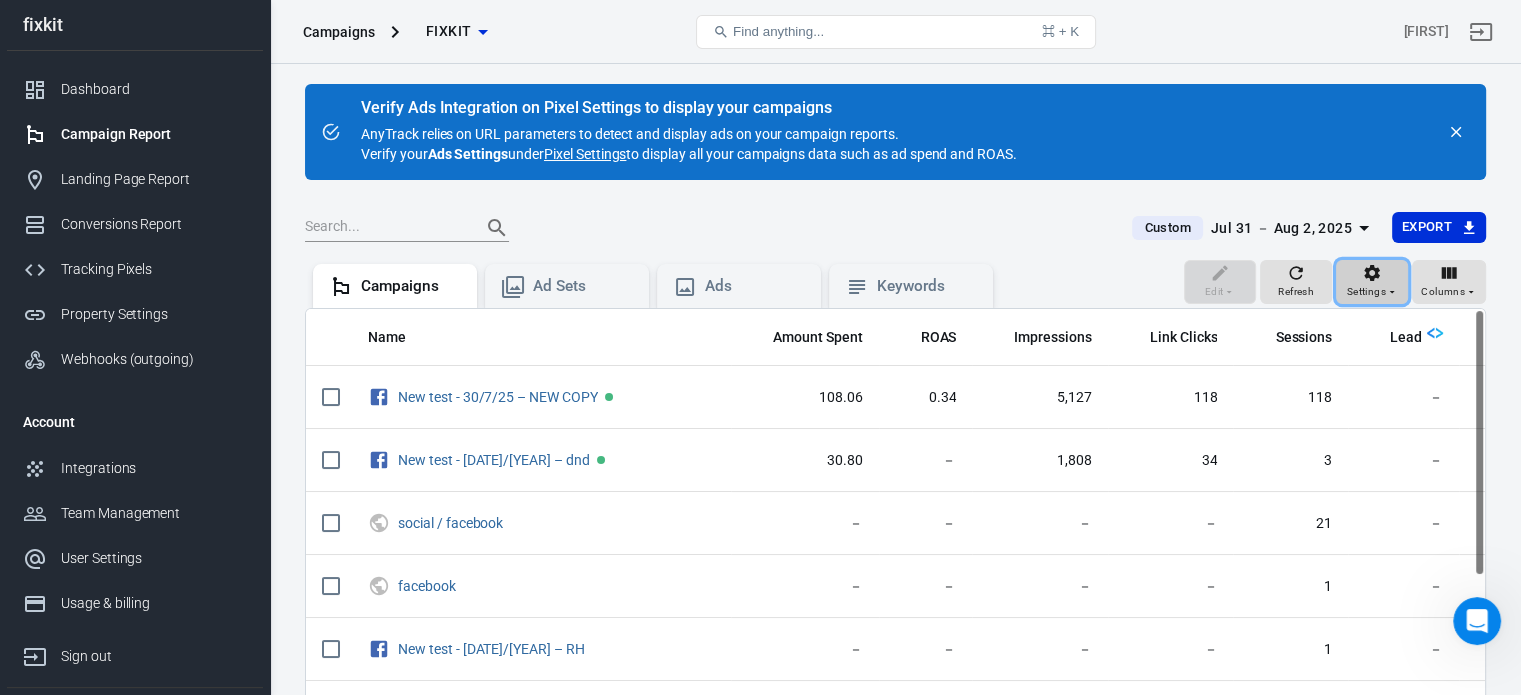 click 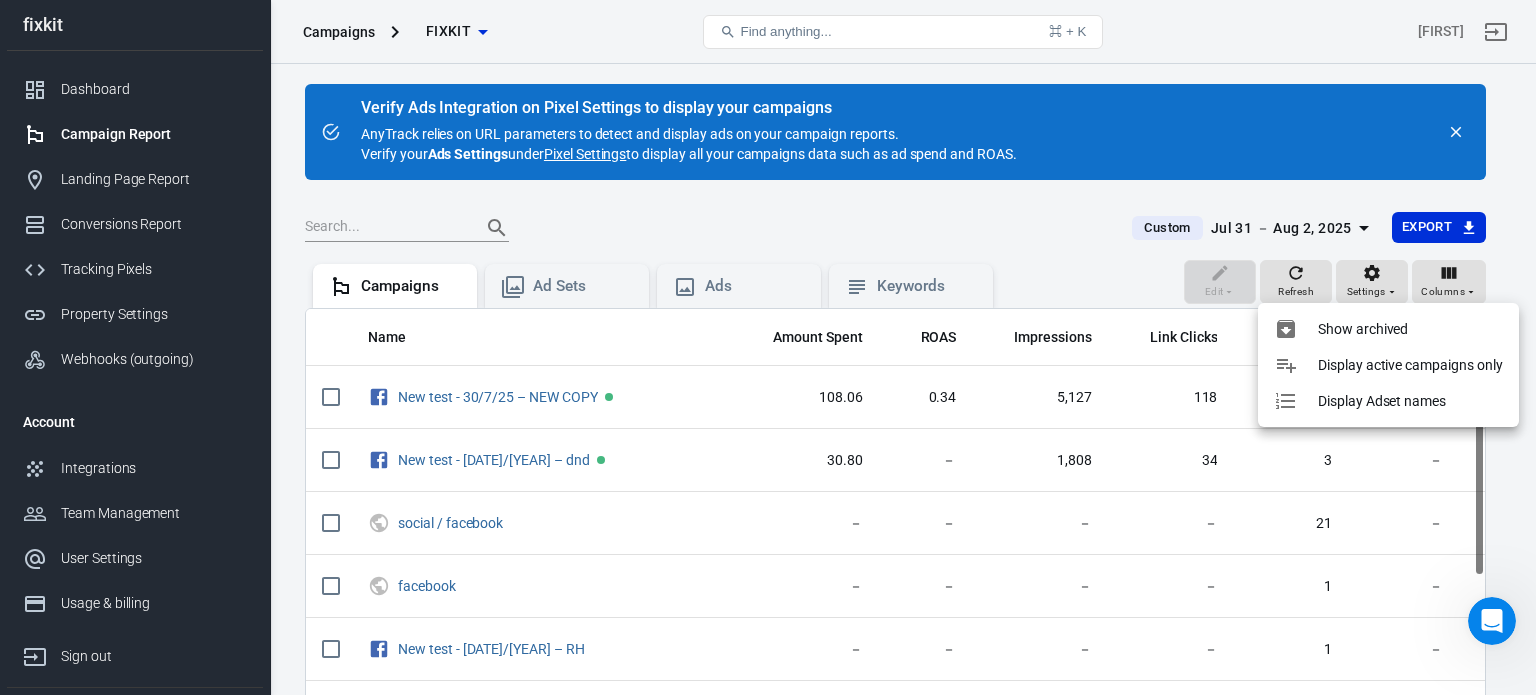 click at bounding box center (768, 347) 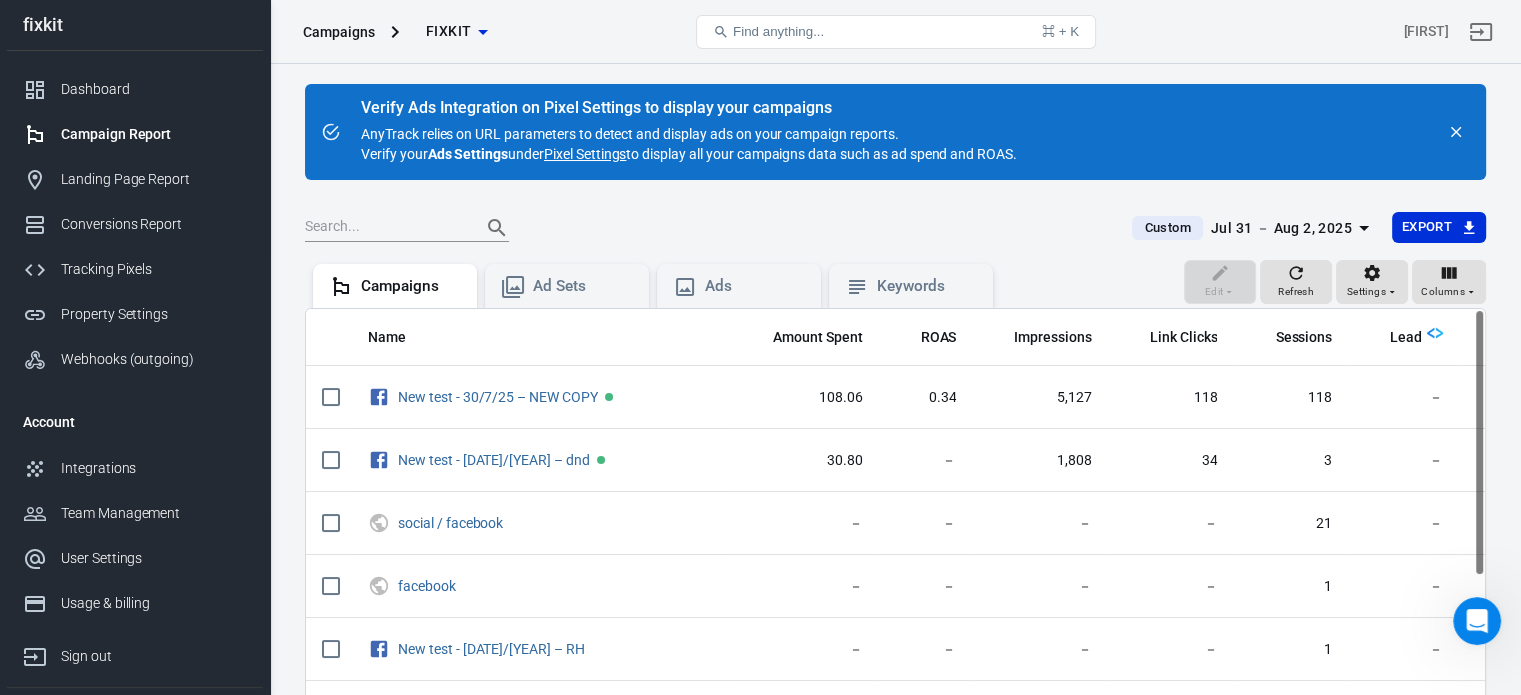 click on "Pixel Settings" at bounding box center (585, 154) 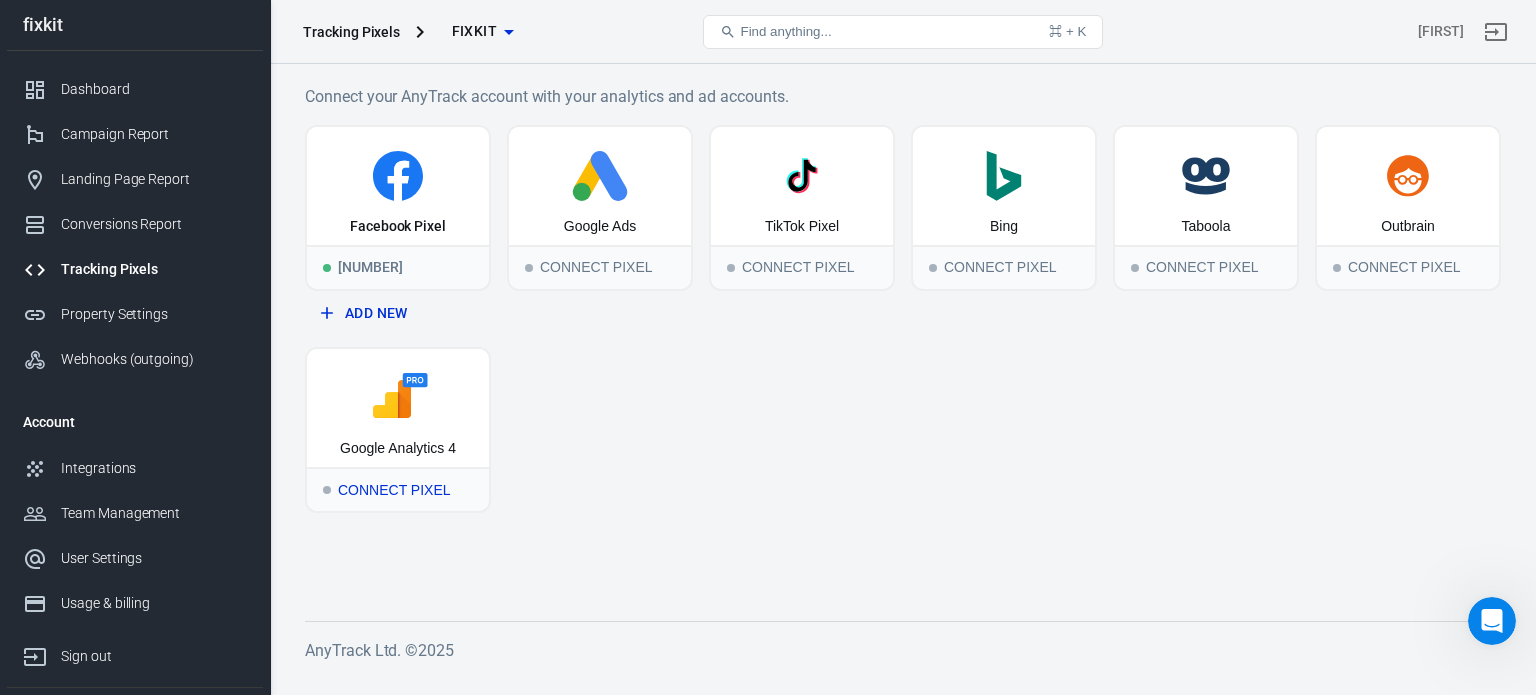 click on "Connect Pixel" at bounding box center (398, 489) 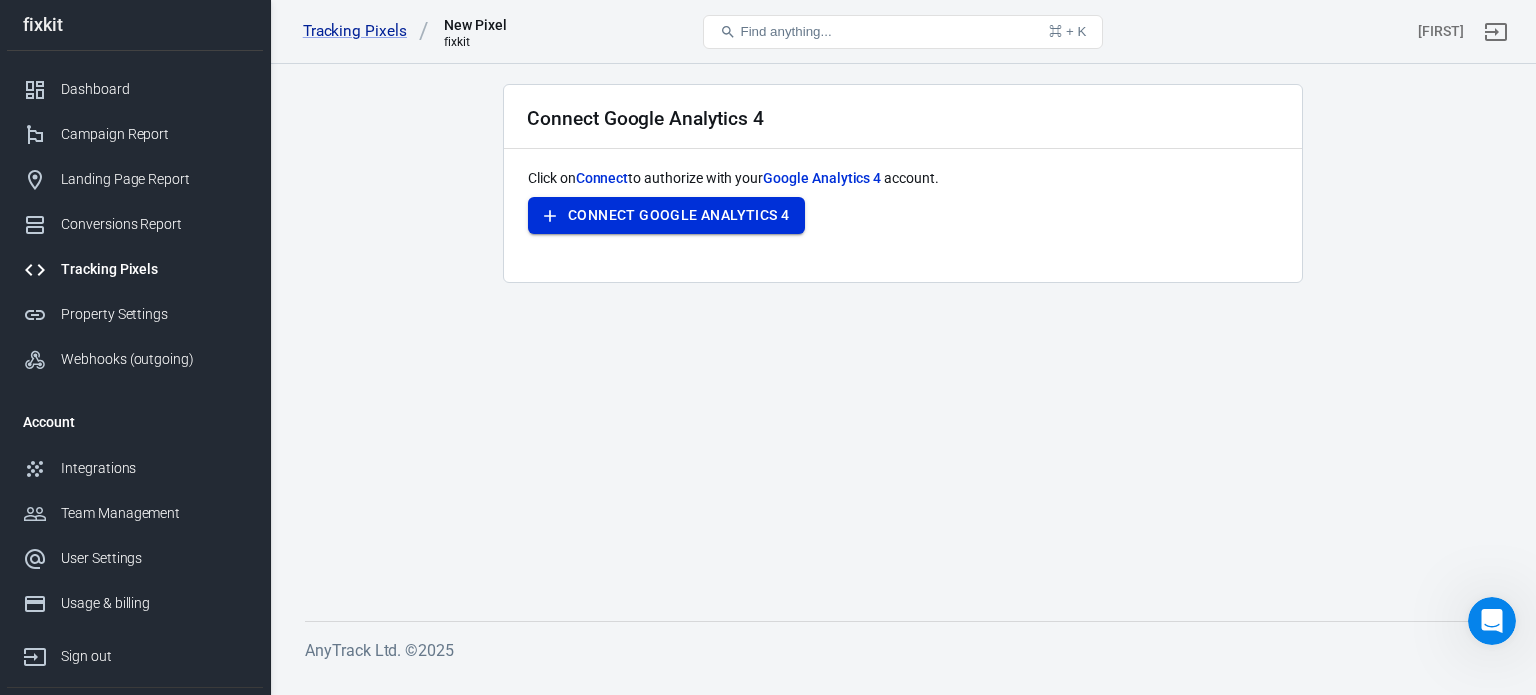 click on "Connect Google Analytics 4" at bounding box center [666, 215] 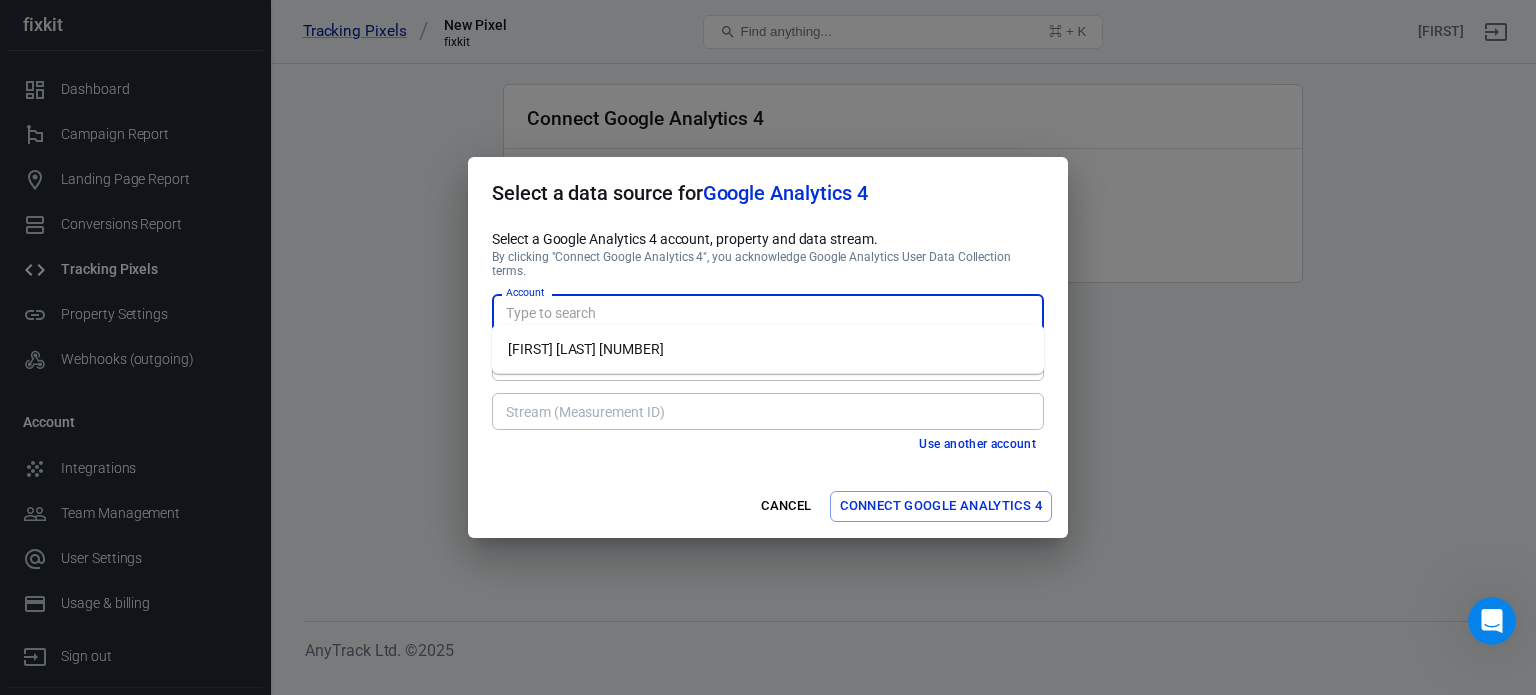 click on "Account" at bounding box center (766, 312) 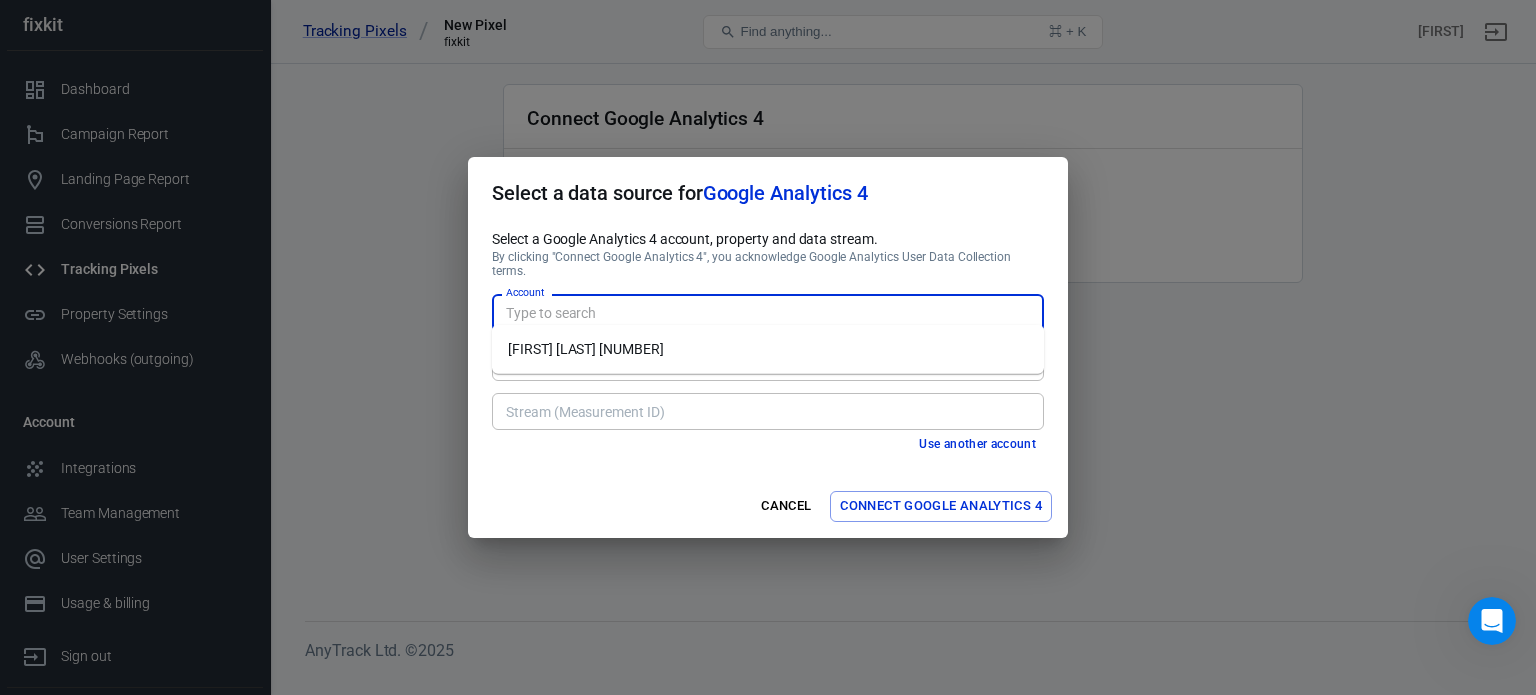 click on "[FIRST] [LAST] [NUMBER]" at bounding box center (768, 349) 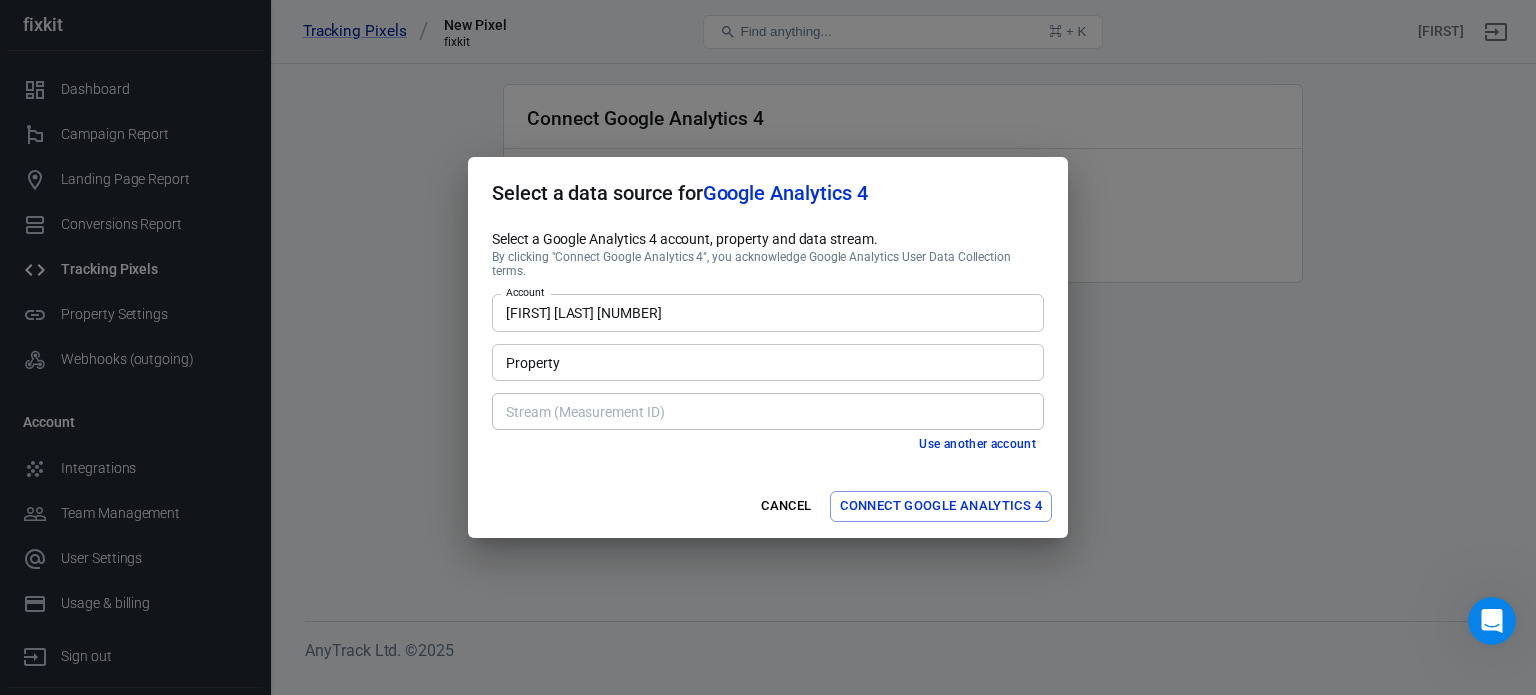click on "Property" at bounding box center [766, 362] 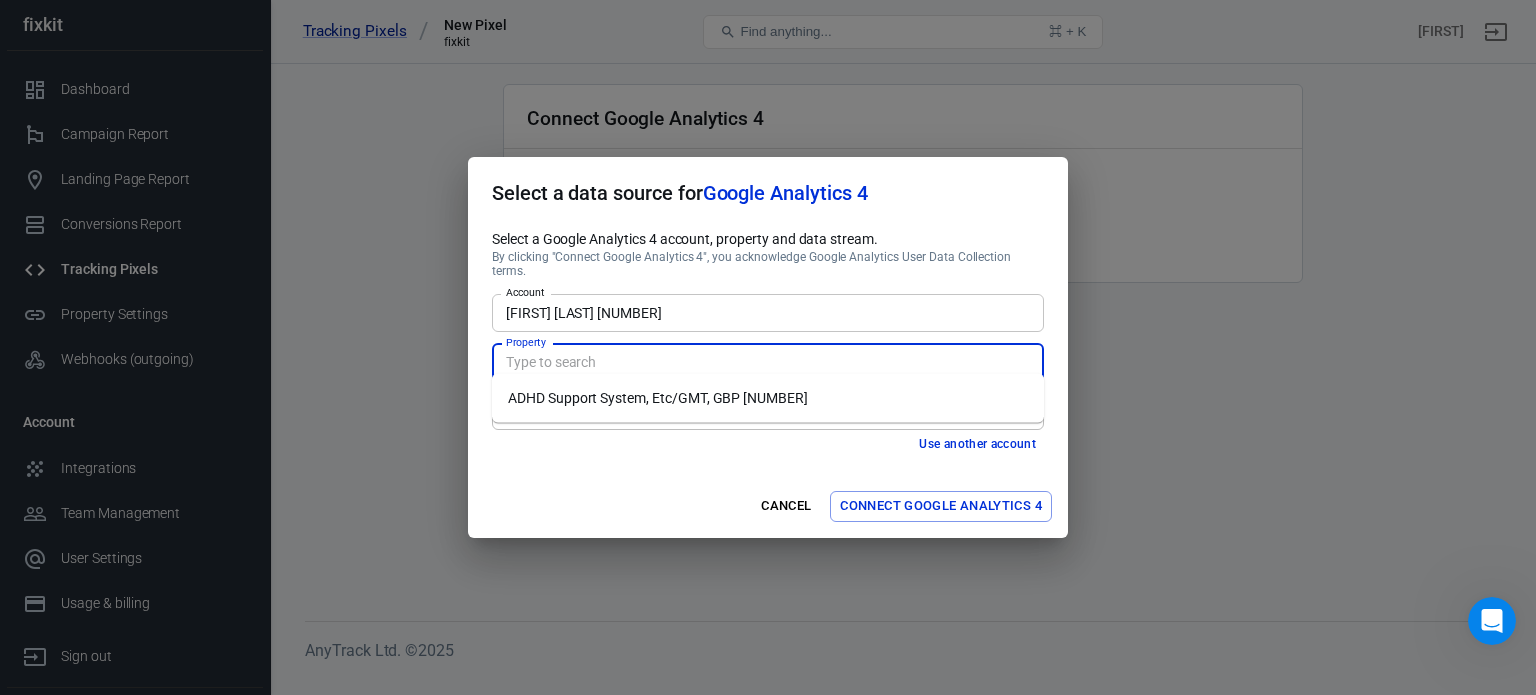click on "ADHD Support System, Etc/GMT, GBP [NUMBER]" at bounding box center [768, 398] 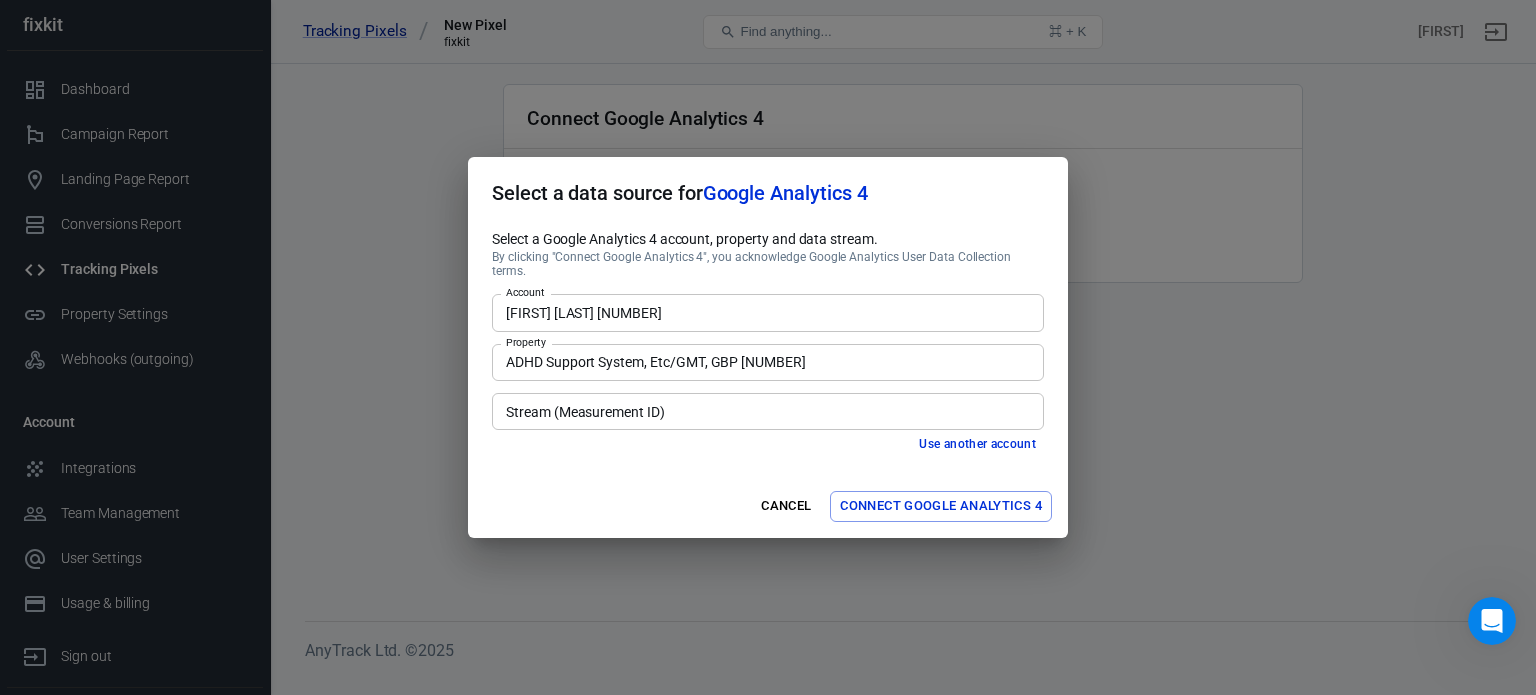 click on "Connect Google Analytics 4" at bounding box center (941, 506) 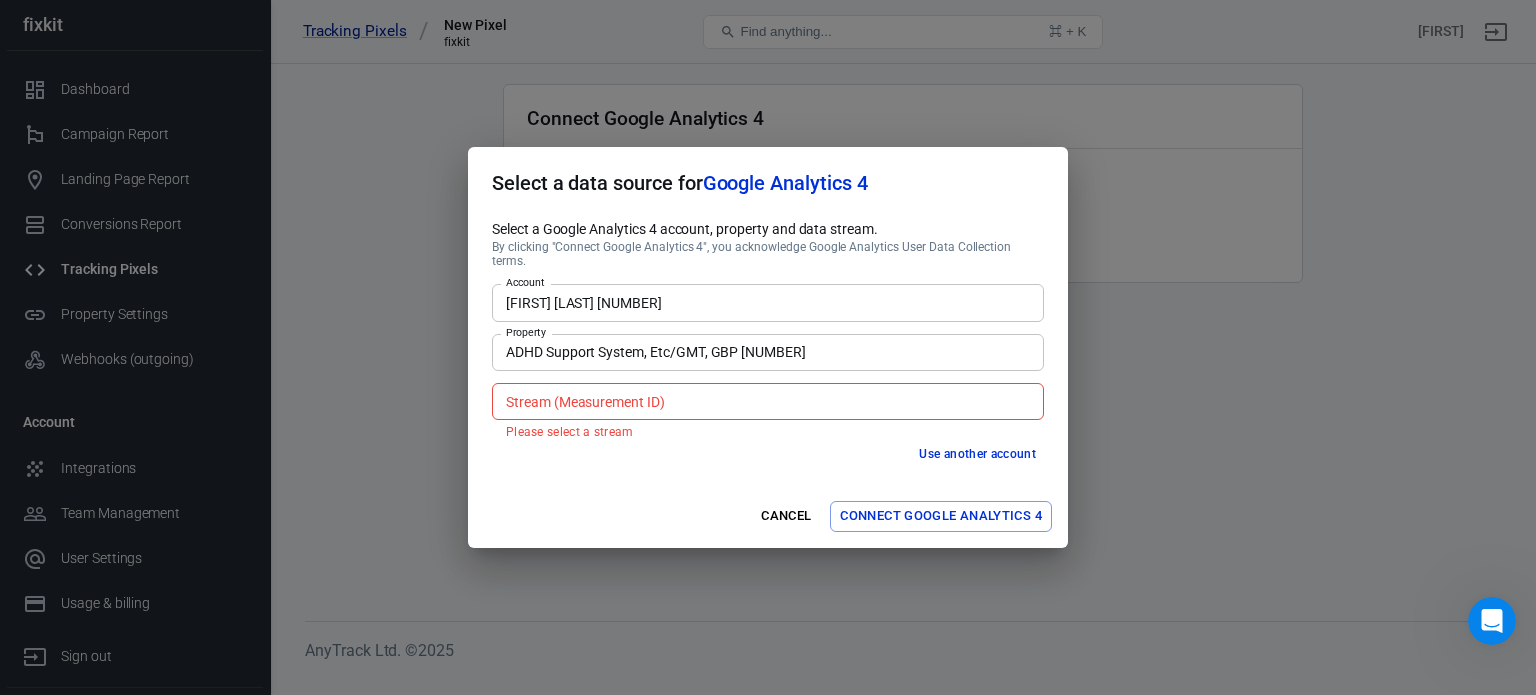 click on "Stream (Measurement ID)" at bounding box center [766, 401] 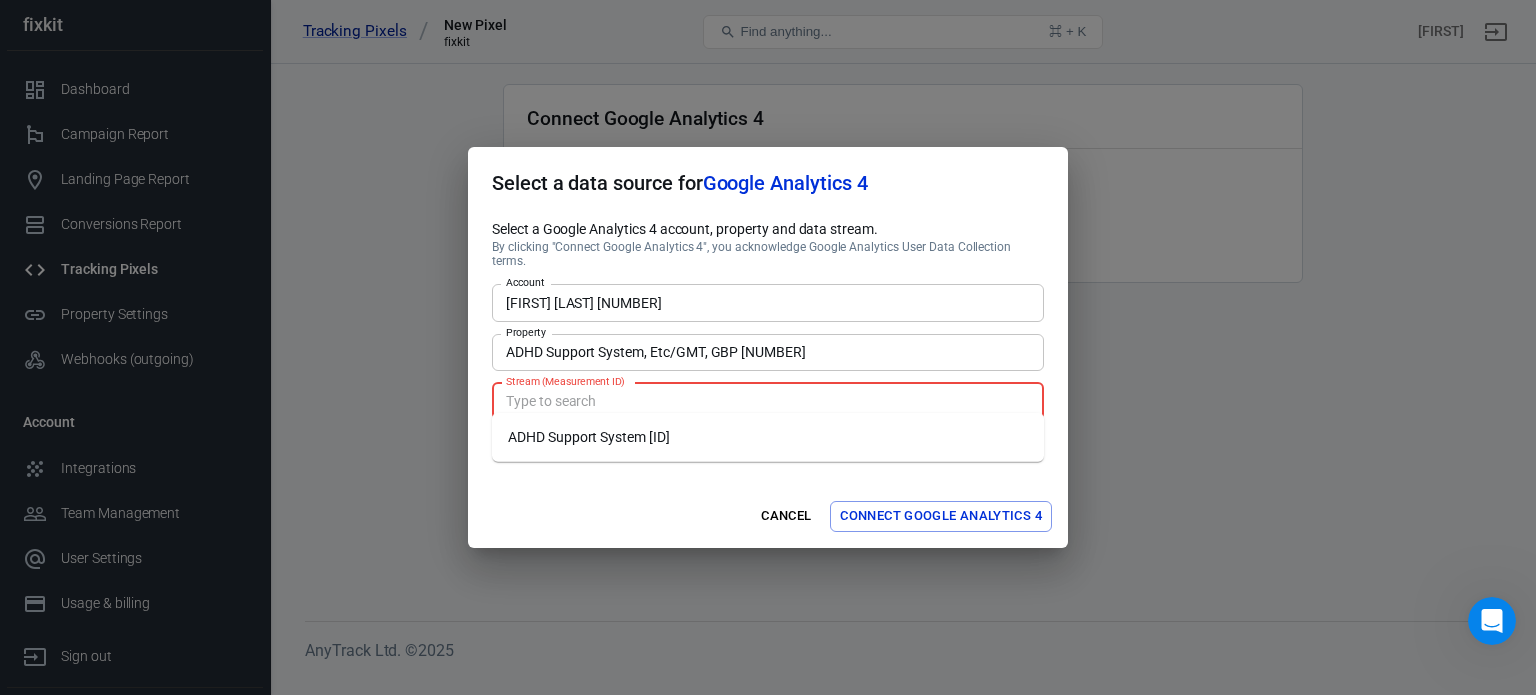 click on "ADHD Support System [ID]" at bounding box center (768, 437) 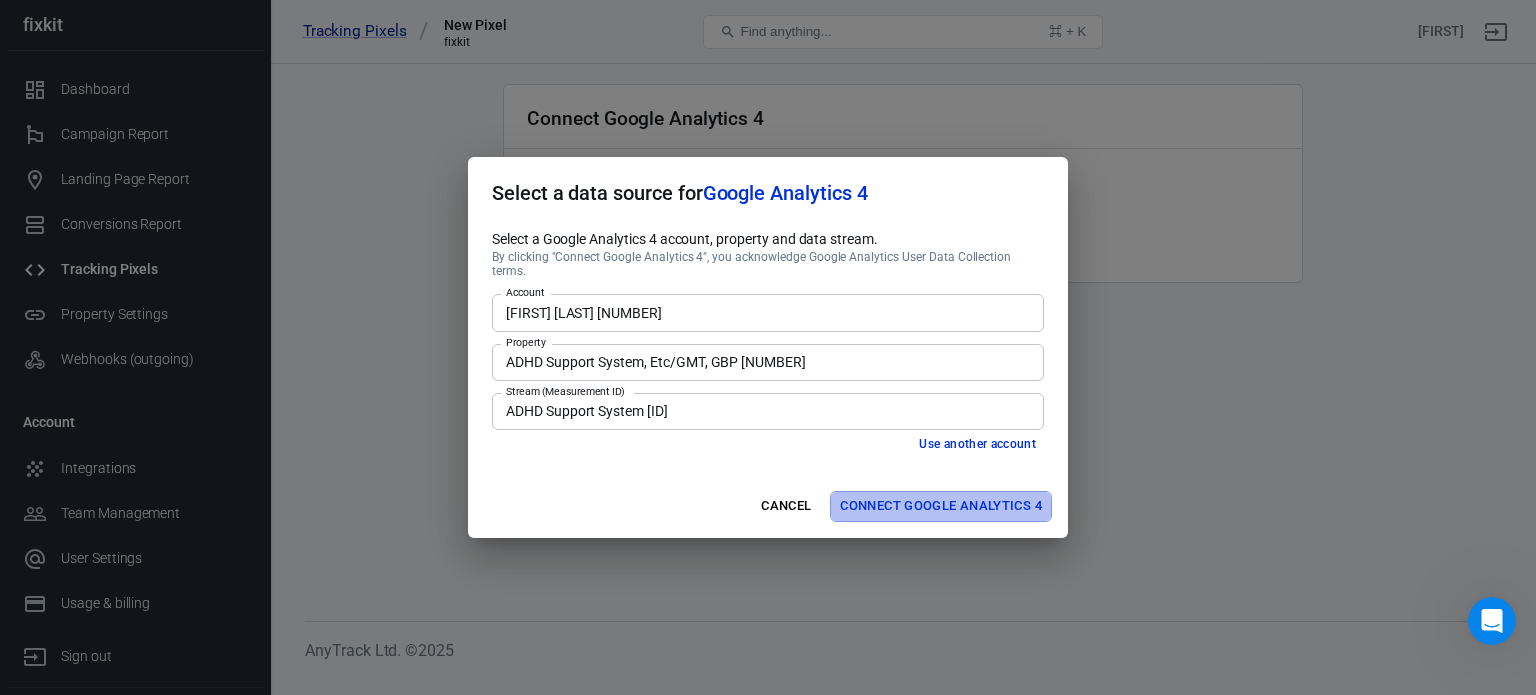 click on "Connect Google Analytics 4" at bounding box center (941, 506) 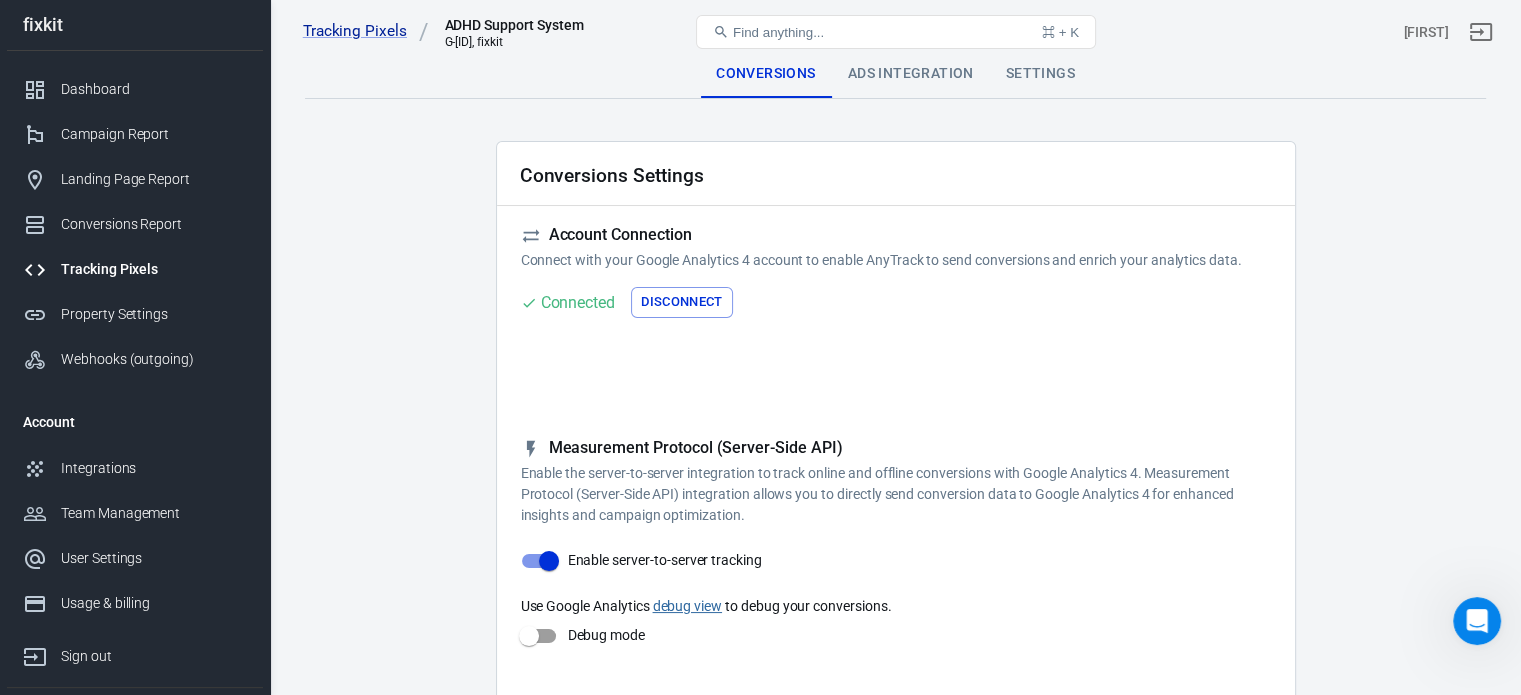click on "Debug mode" at bounding box center [529, 636] 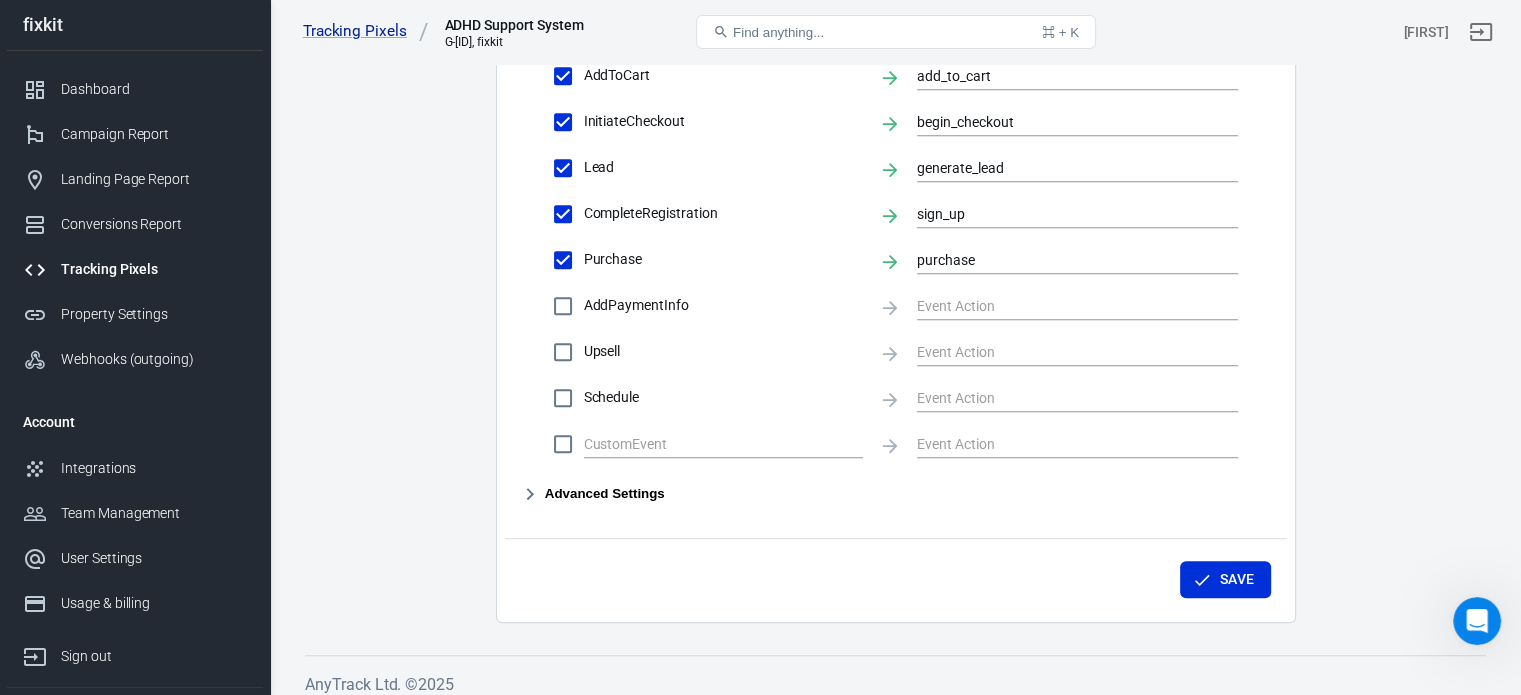 scroll, scrollTop: 992, scrollLeft: 0, axis: vertical 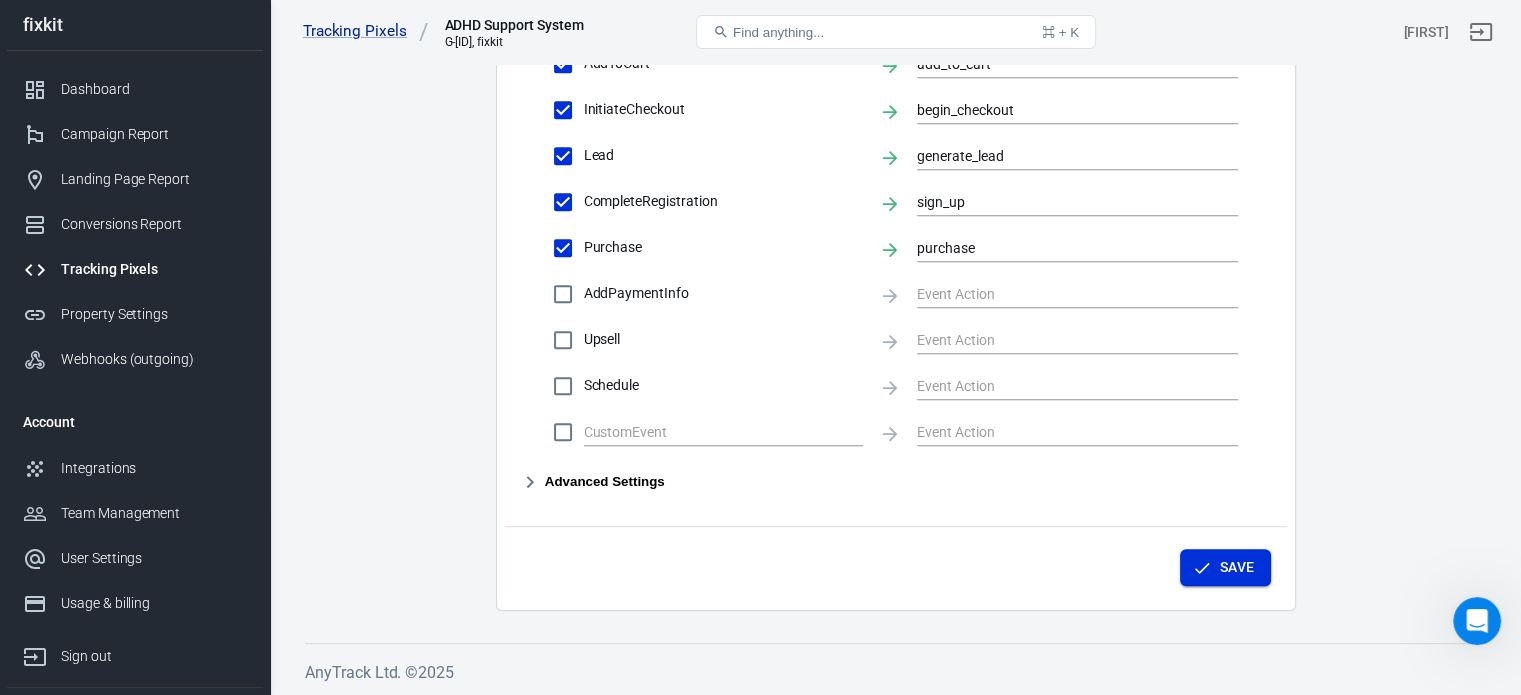 click on "Save" at bounding box center (1225, 567) 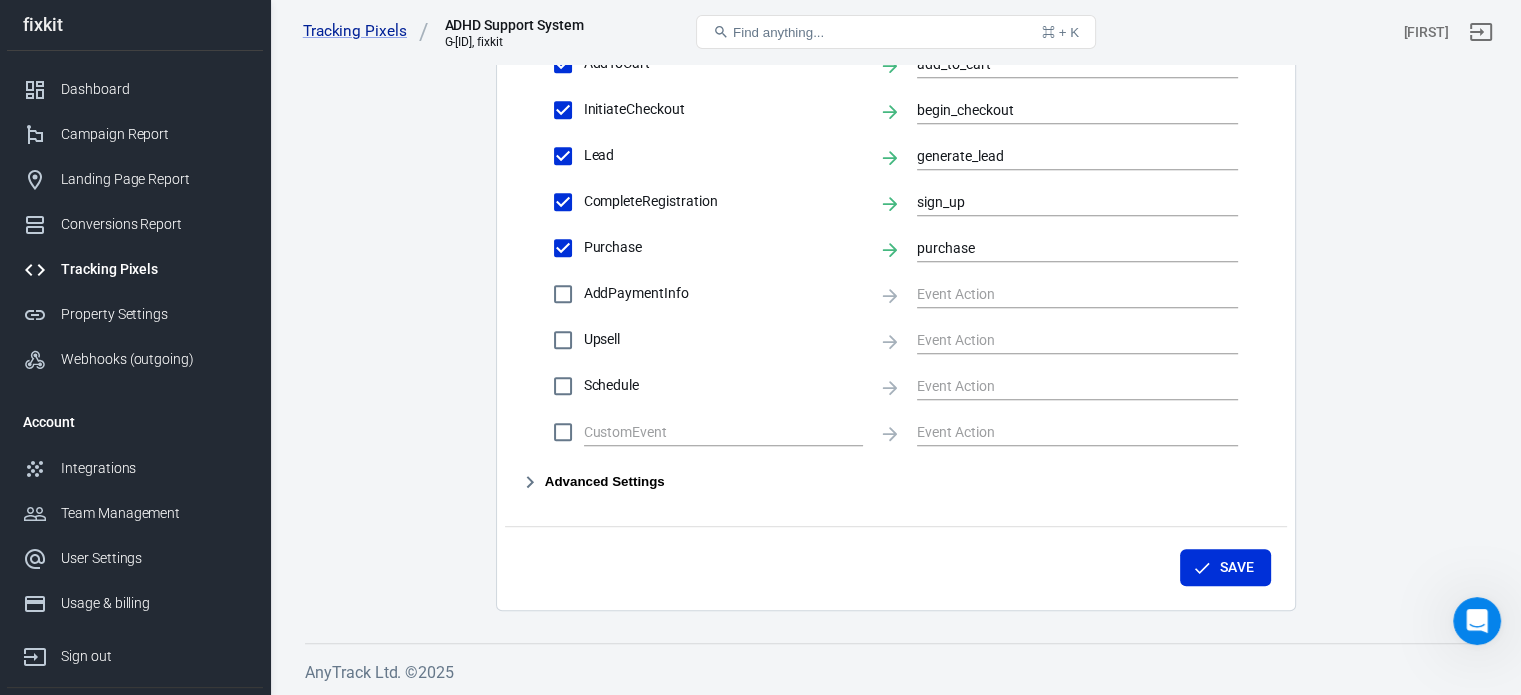 click on "AddPaymentInfo" at bounding box center [563, 294] 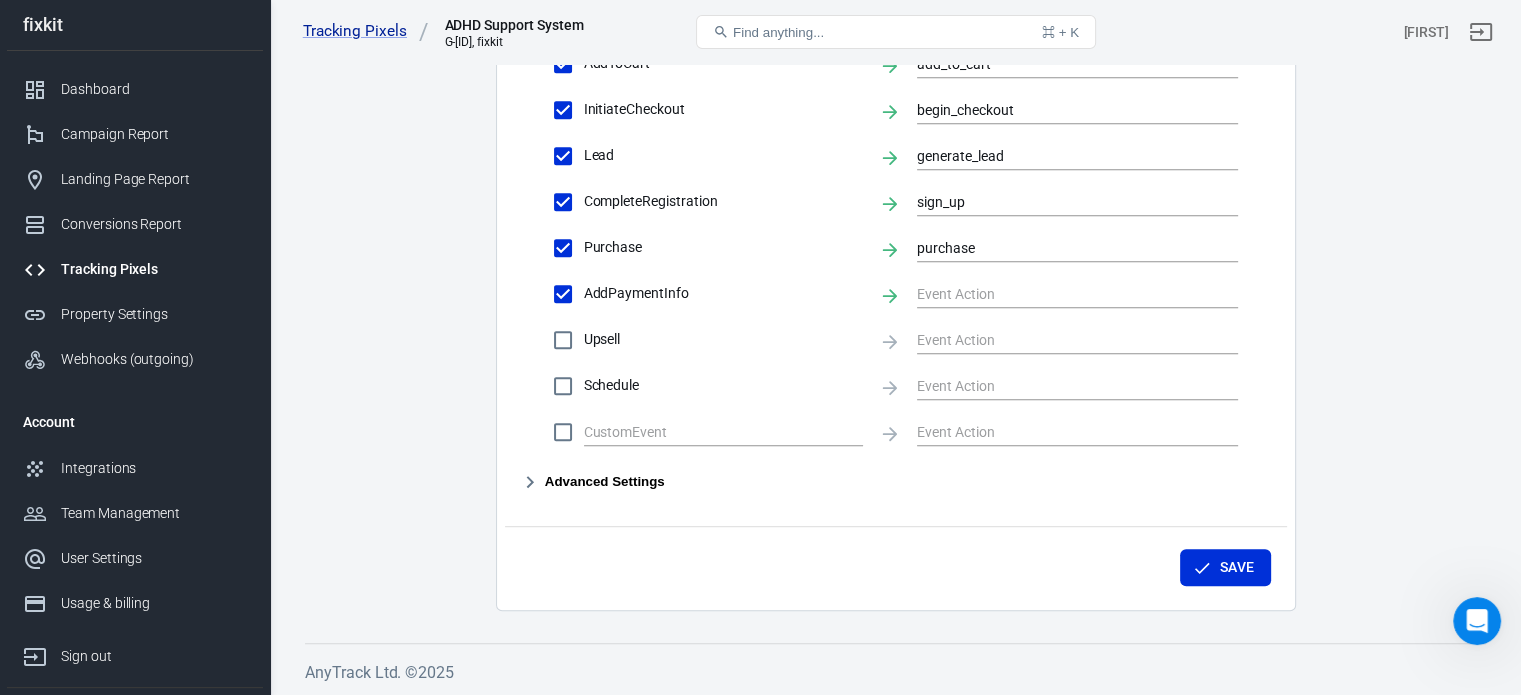 click on "Upsell" at bounding box center (563, 340) 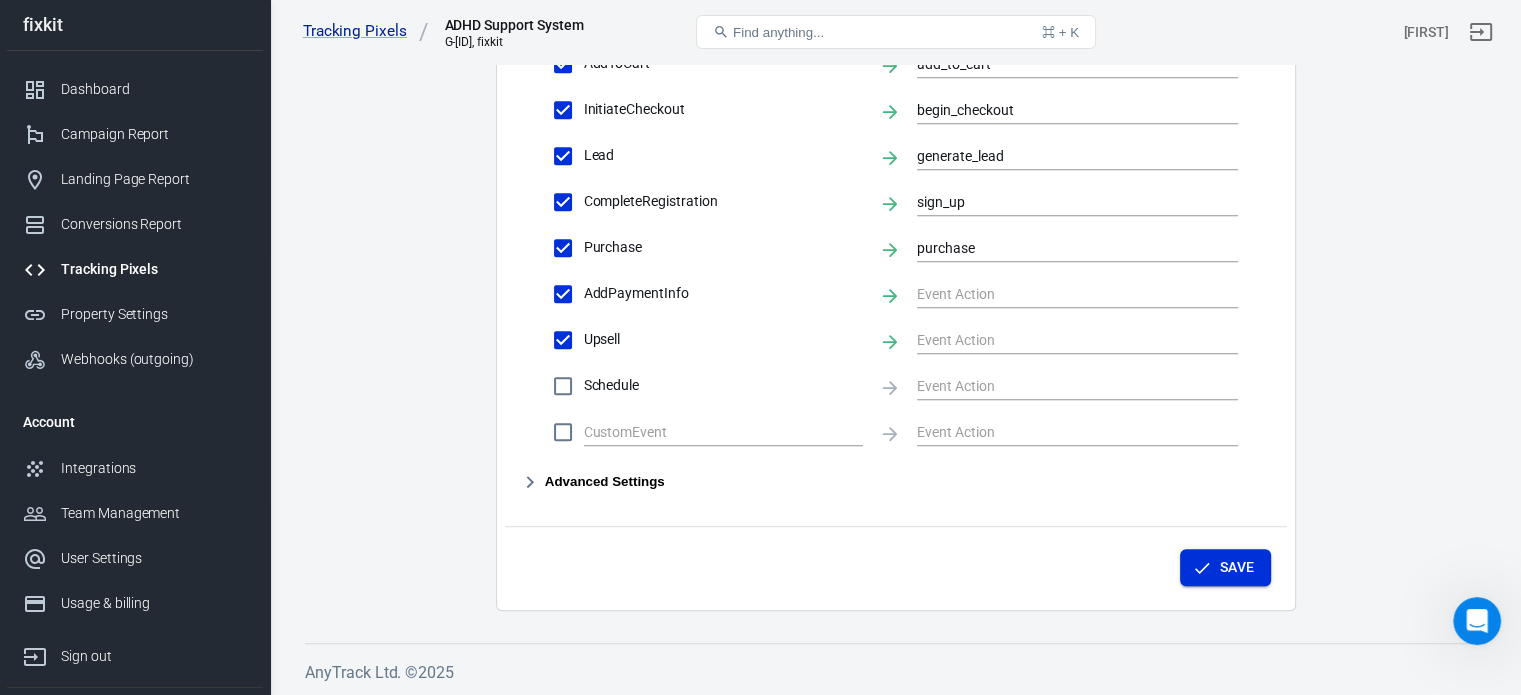 click on "Save" at bounding box center (1225, 567) 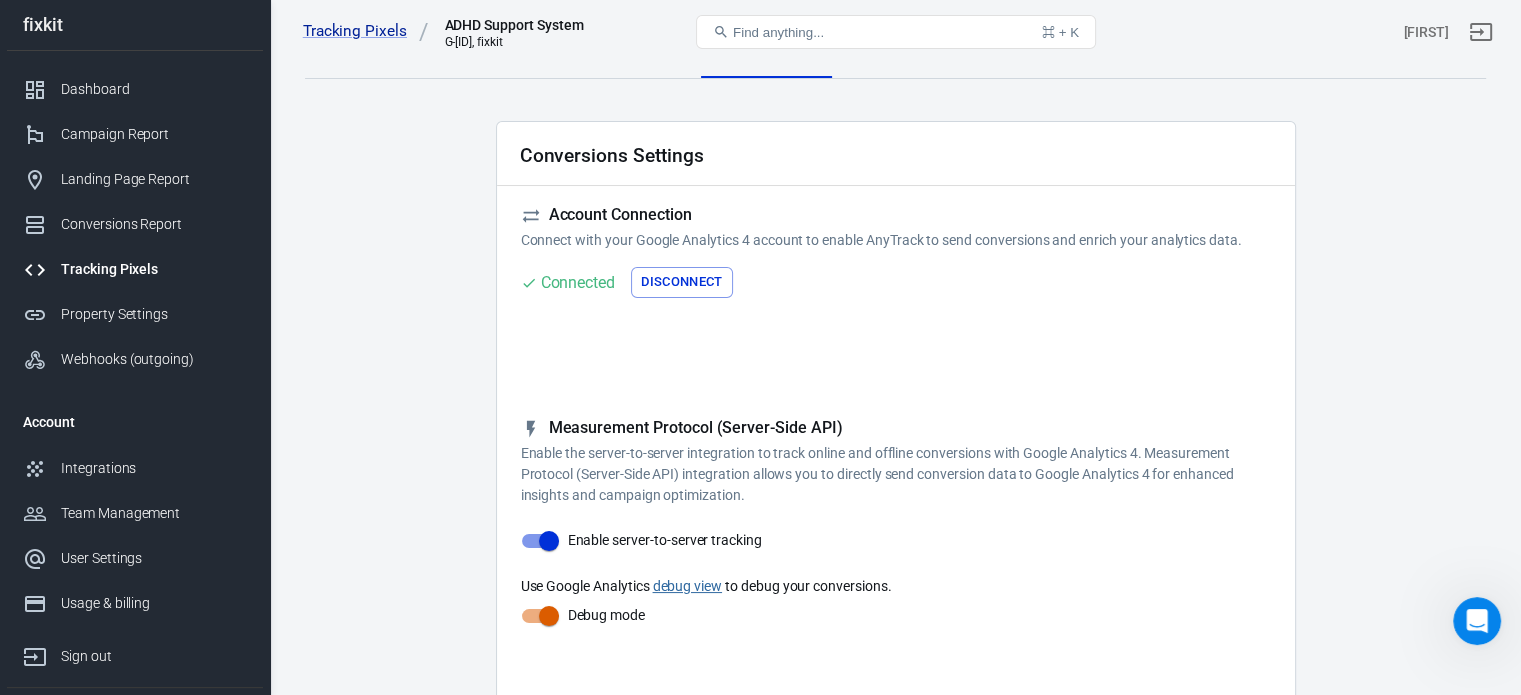 scroll, scrollTop: 0, scrollLeft: 0, axis: both 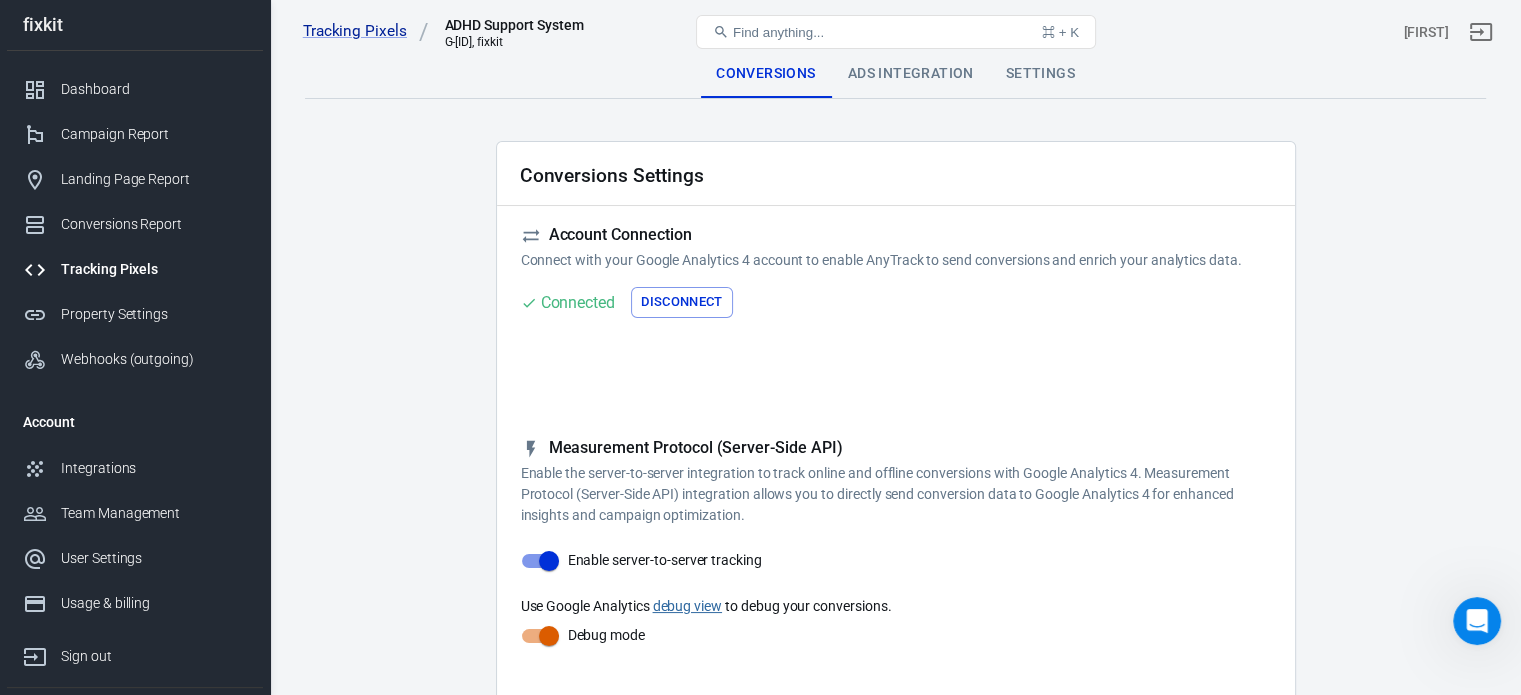 click on "Ads Integration" at bounding box center [911, 74] 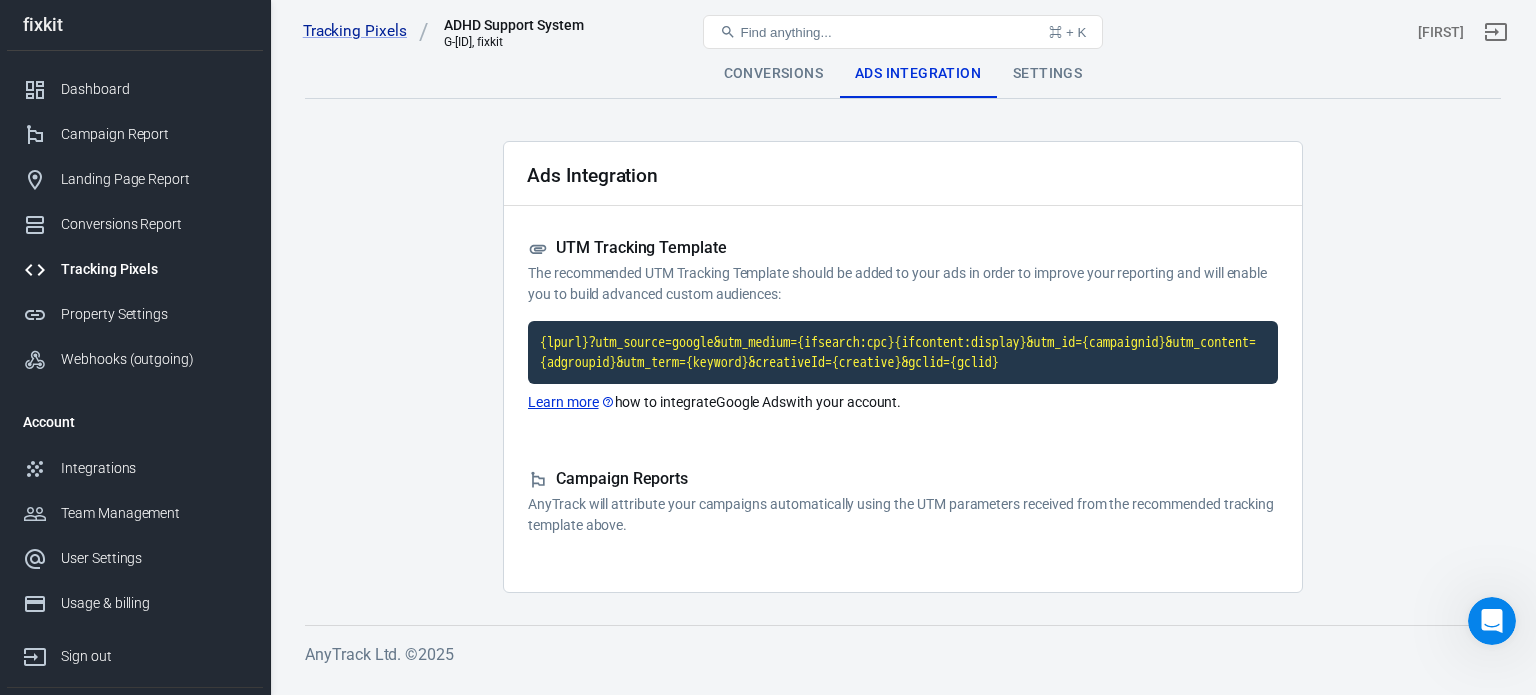 click on "Settings" at bounding box center (1047, 74) 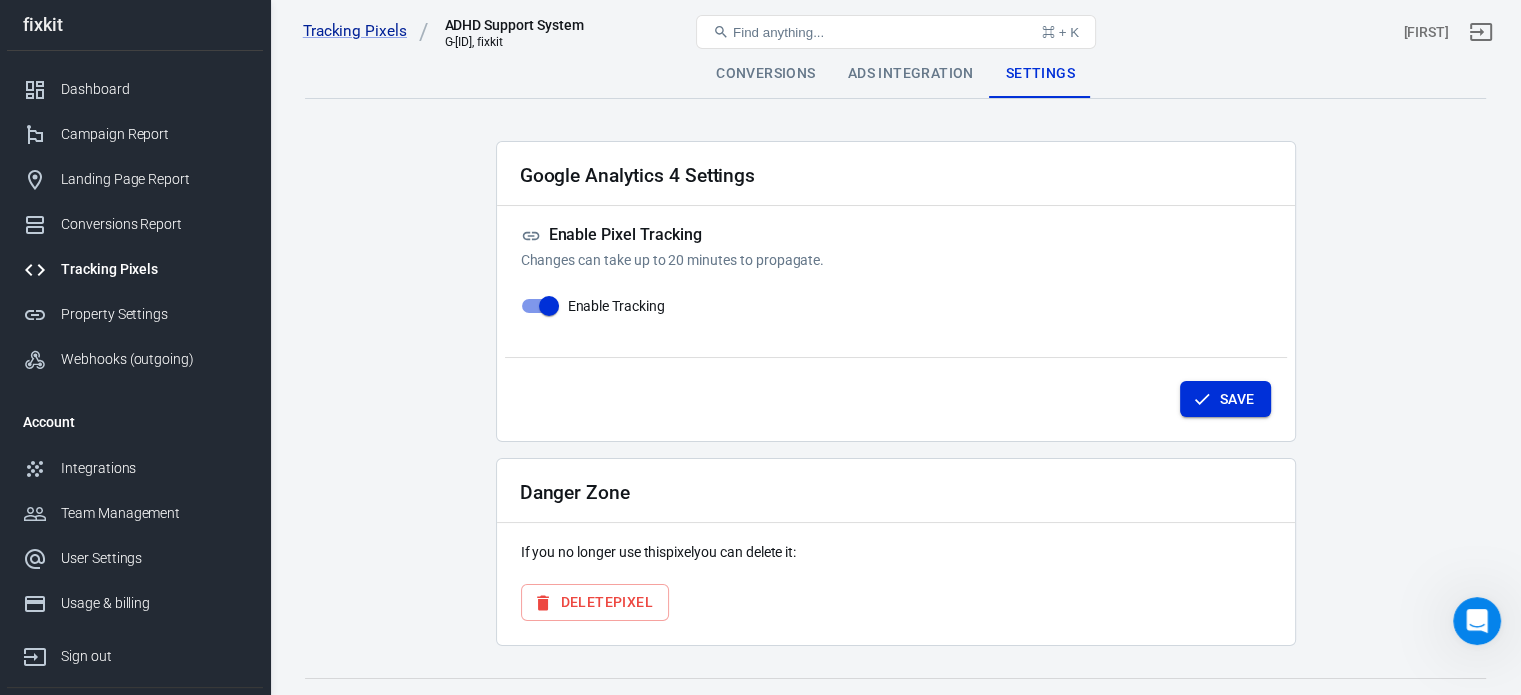 click on "Save" at bounding box center (1225, 399) 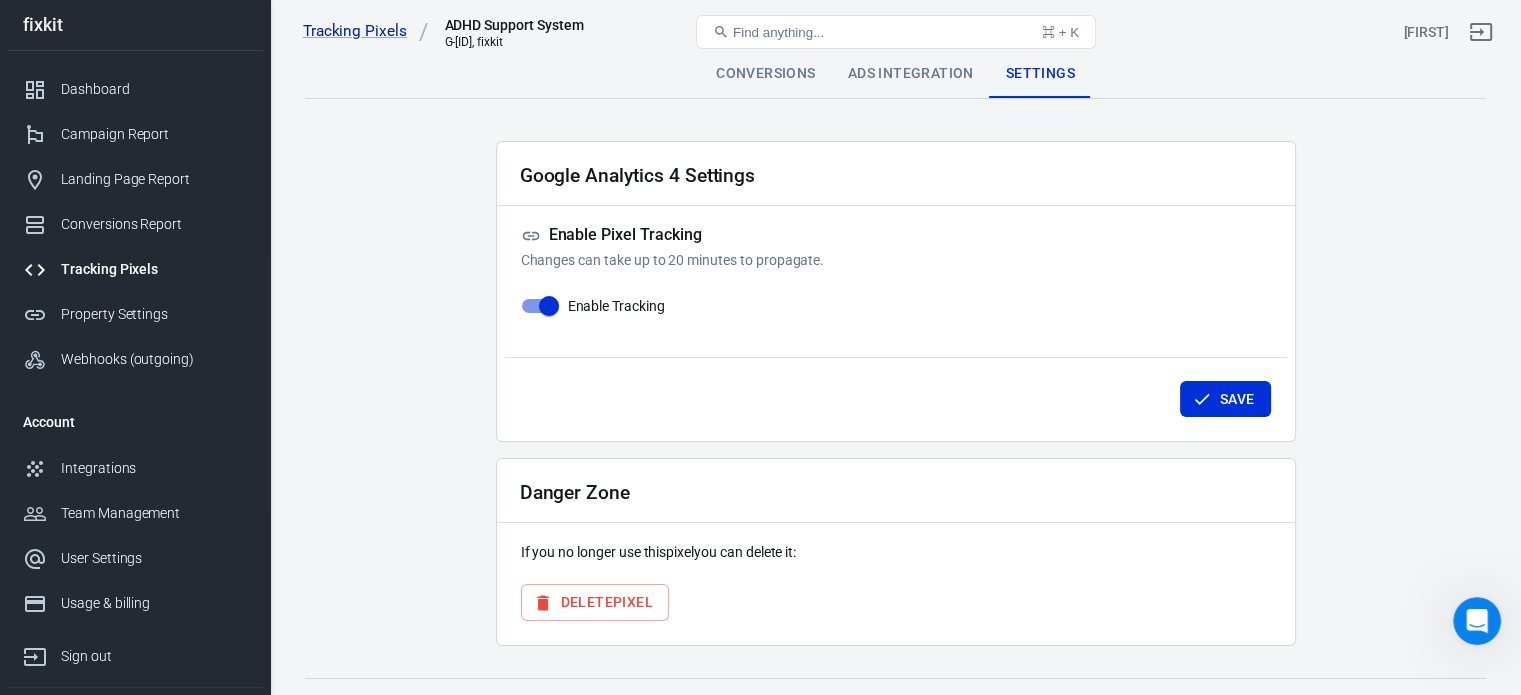 click on "Conversions" at bounding box center (765, 74) 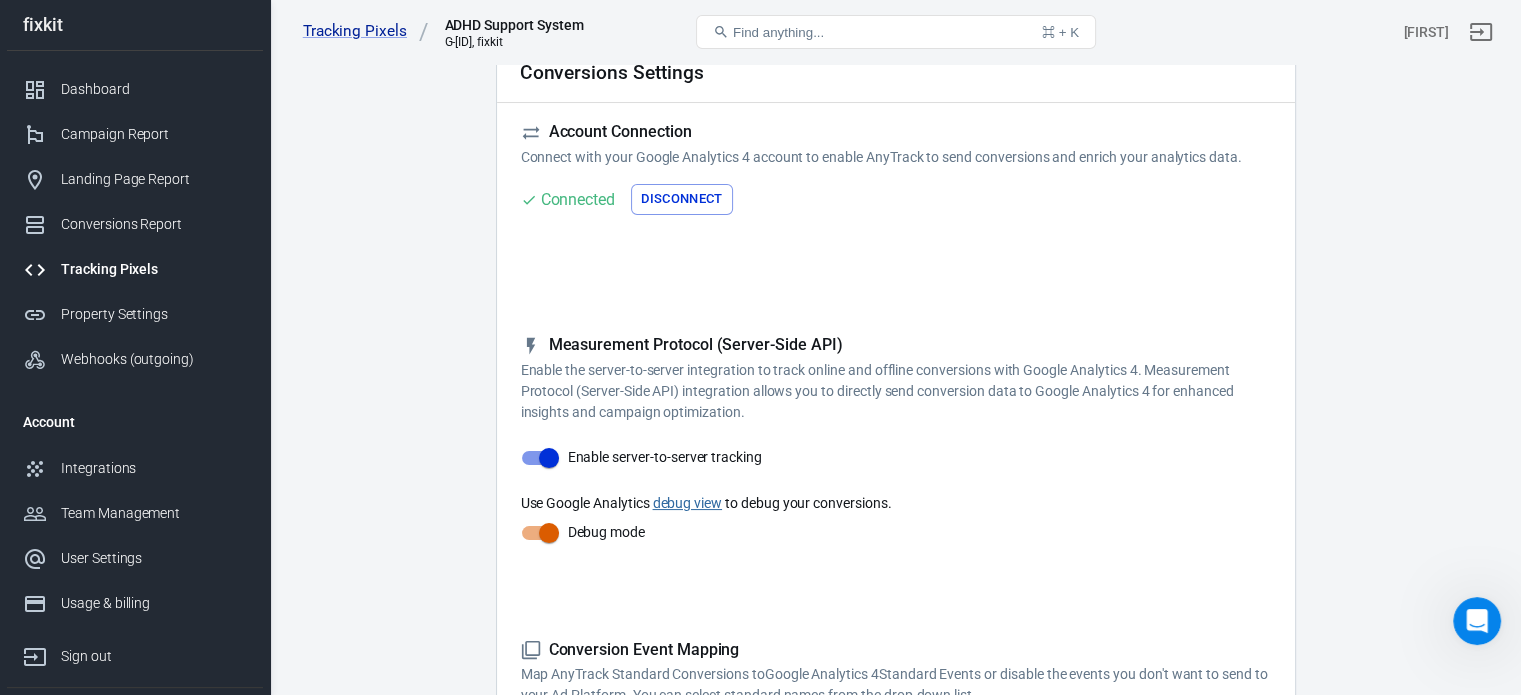 scroll, scrollTop: 0, scrollLeft: 0, axis: both 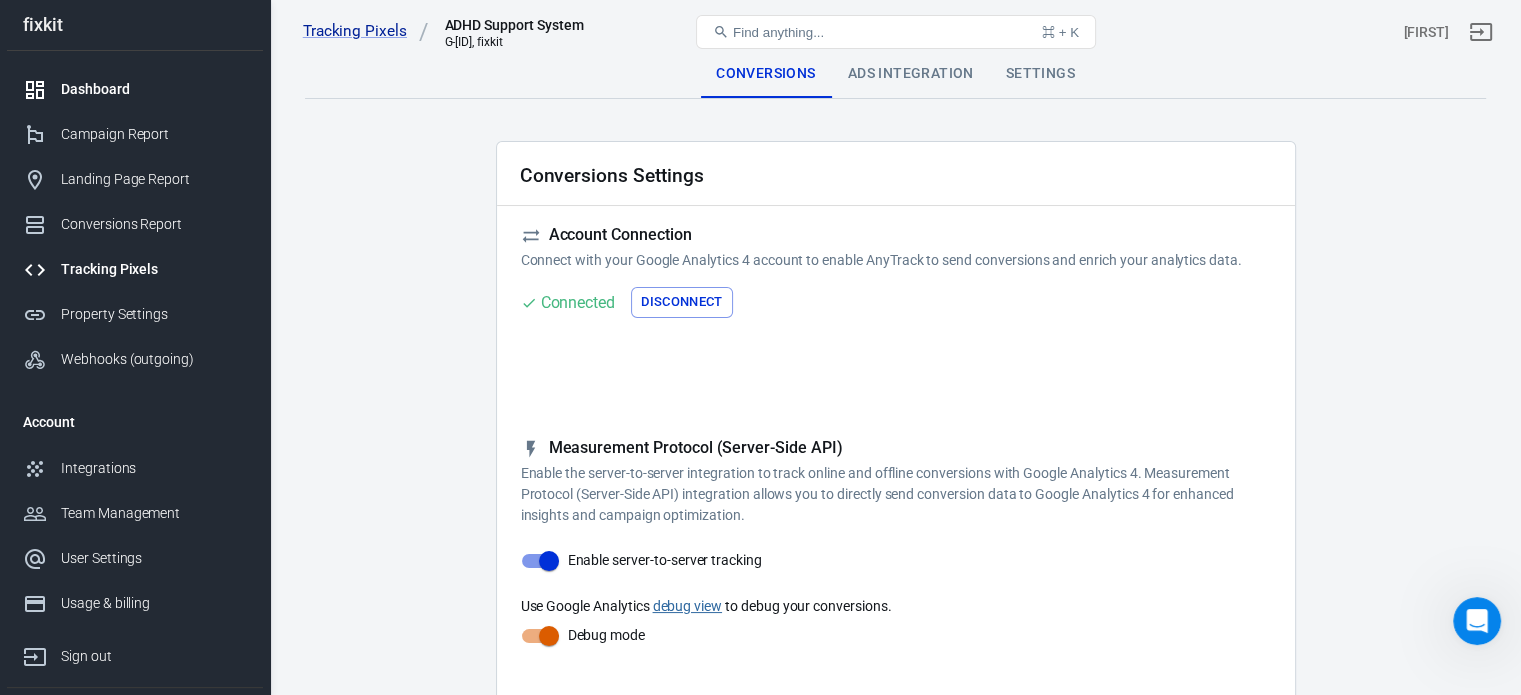 click on "Dashboard" at bounding box center [154, 89] 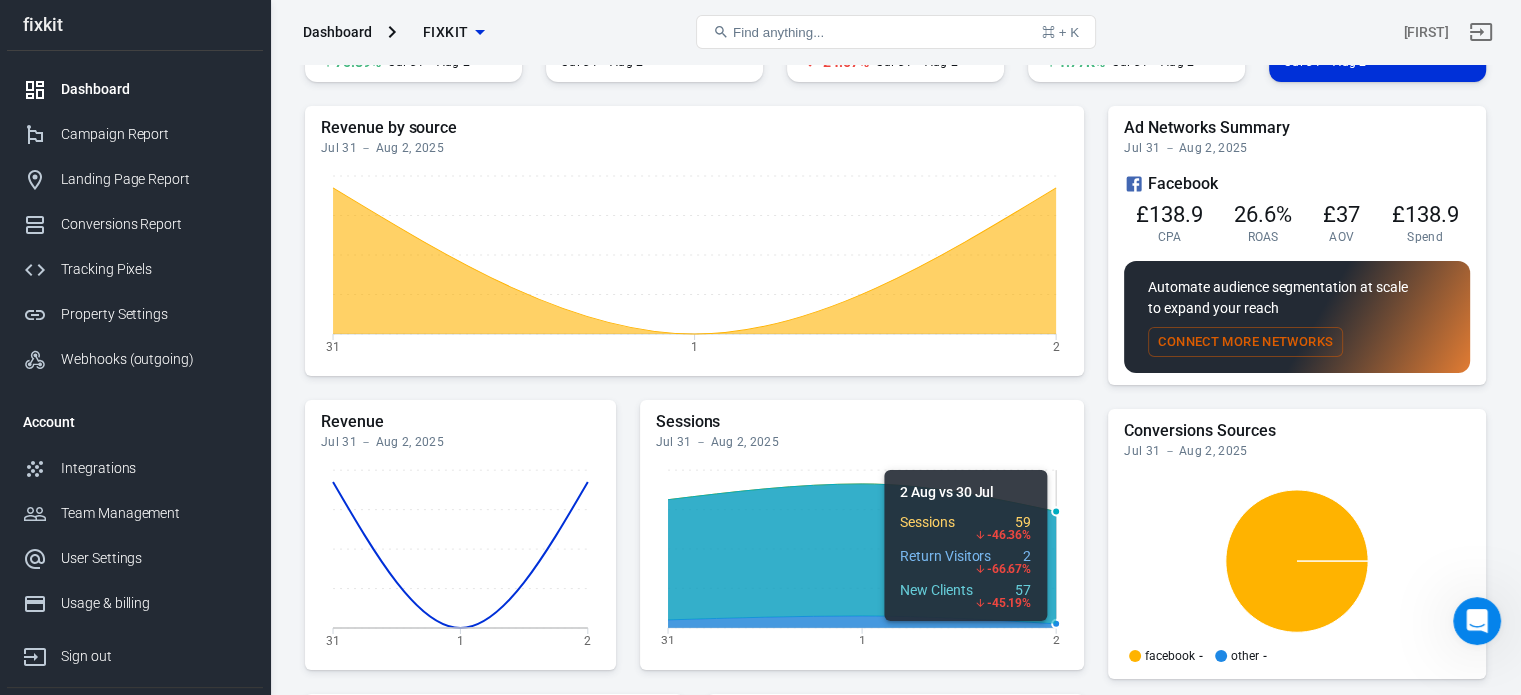 scroll, scrollTop: 0, scrollLeft: 0, axis: both 